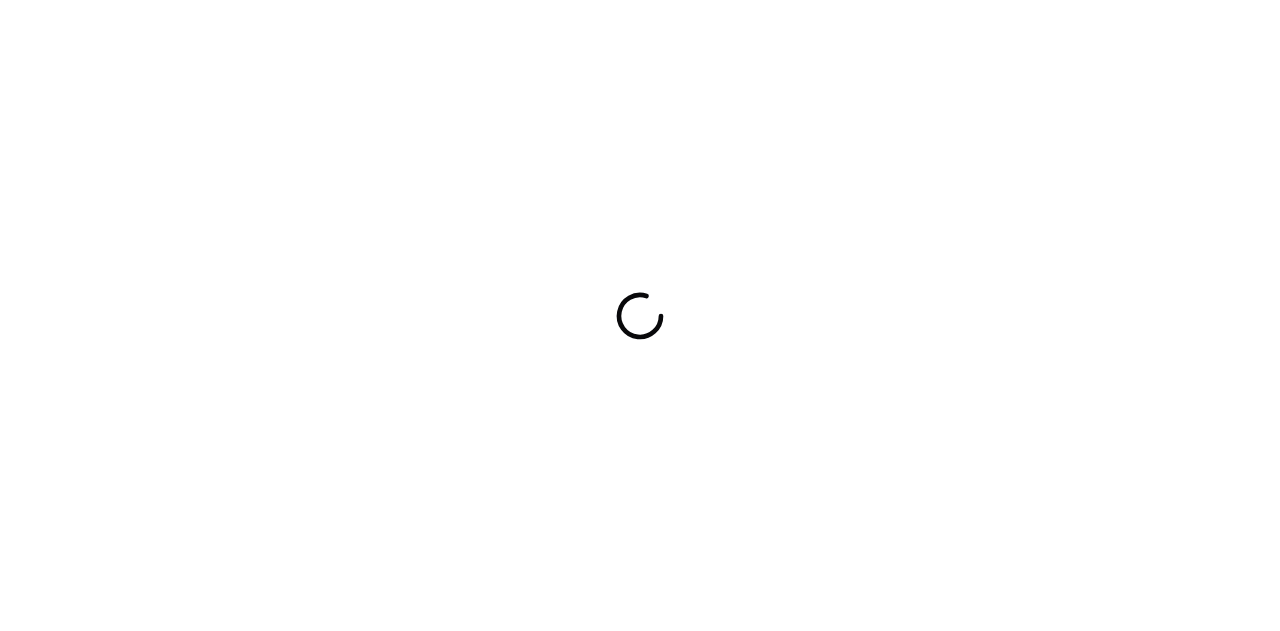 scroll, scrollTop: 0, scrollLeft: 0, axis: both 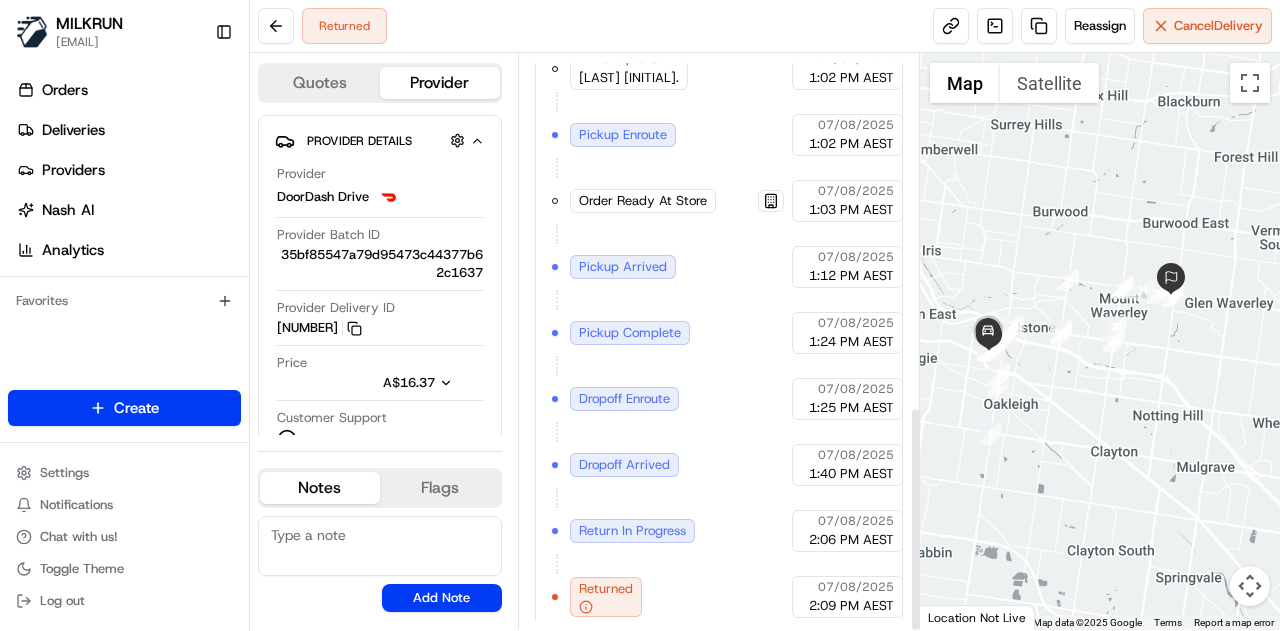 drag, startPoint x: 1086, startPoint y: 331, endPoint x: 1056, endPoint y: 315, distance: 34 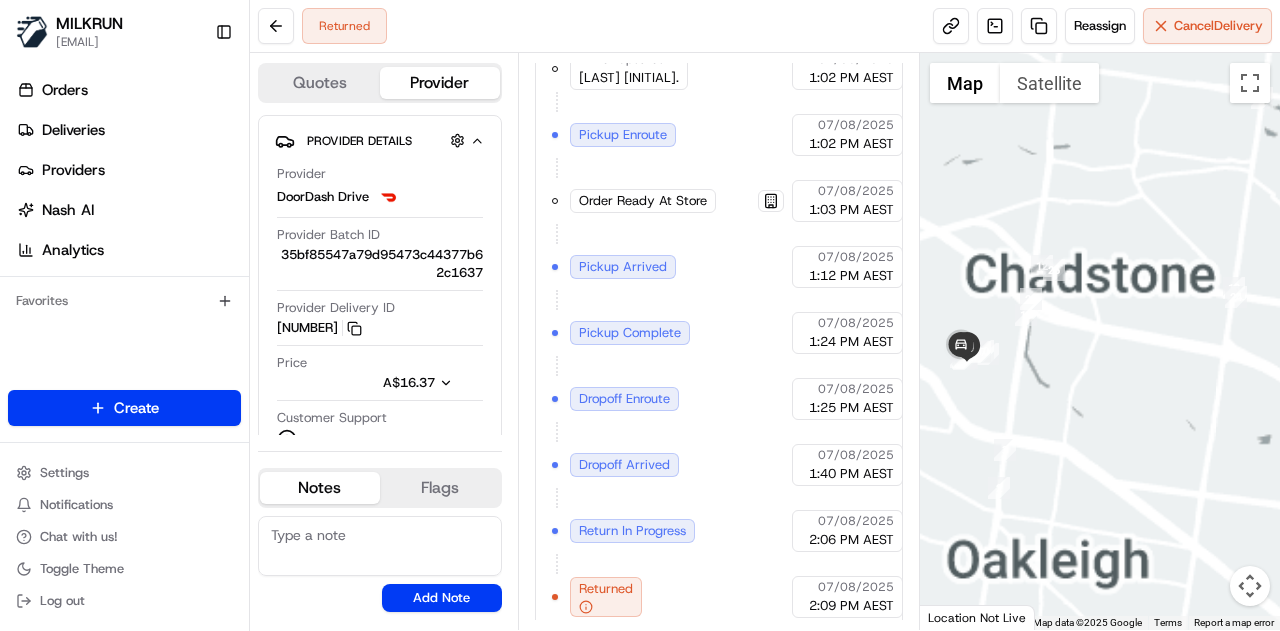 drag, startPoint x: 1004, startPoint y: 322, endPoint x: 1060, endPoint y: 321, distance: 56.008926 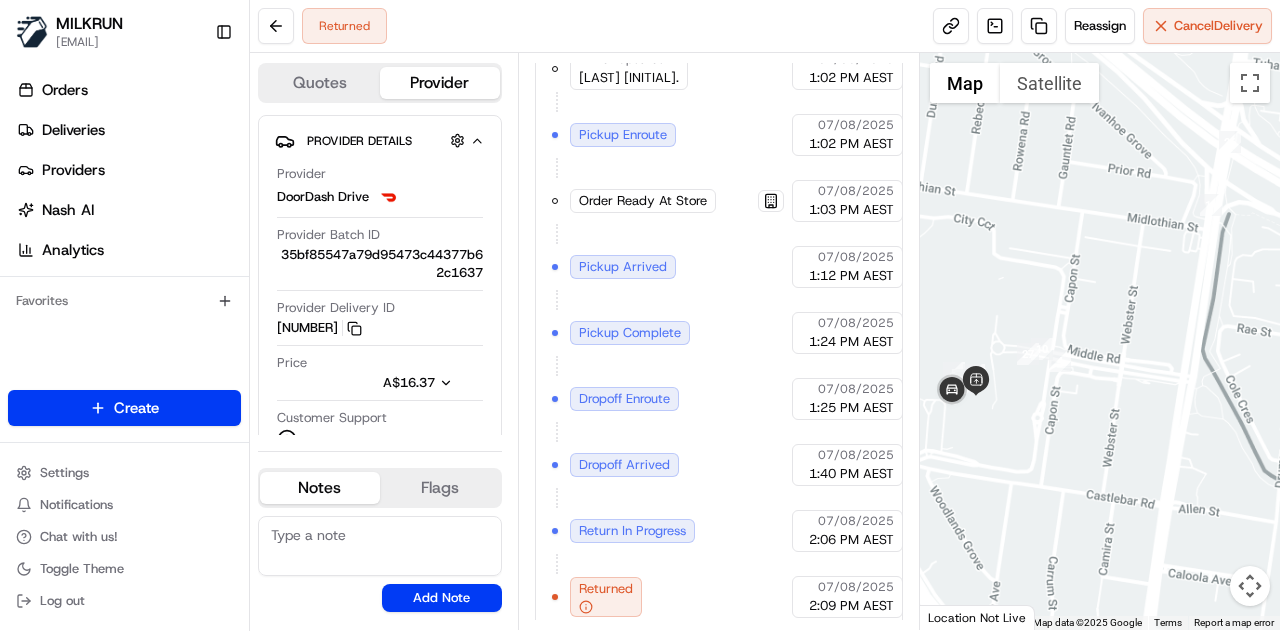 drag, startPoint x: 1014, startPoint y: 327, endPoint x: 1053, endPoint y: 344, distance: 42.544094 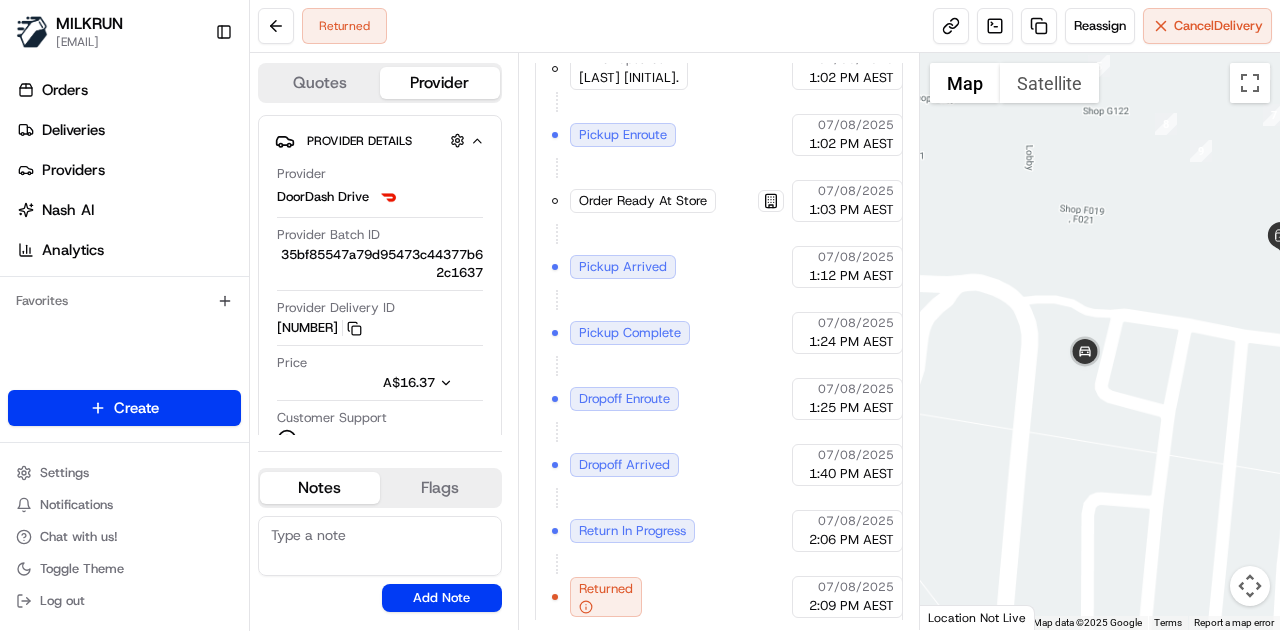 drag, startPoint x: 1055, startPoint y: 350, endPoint x: 1054, endPoint y: 259, distance: 91.00549 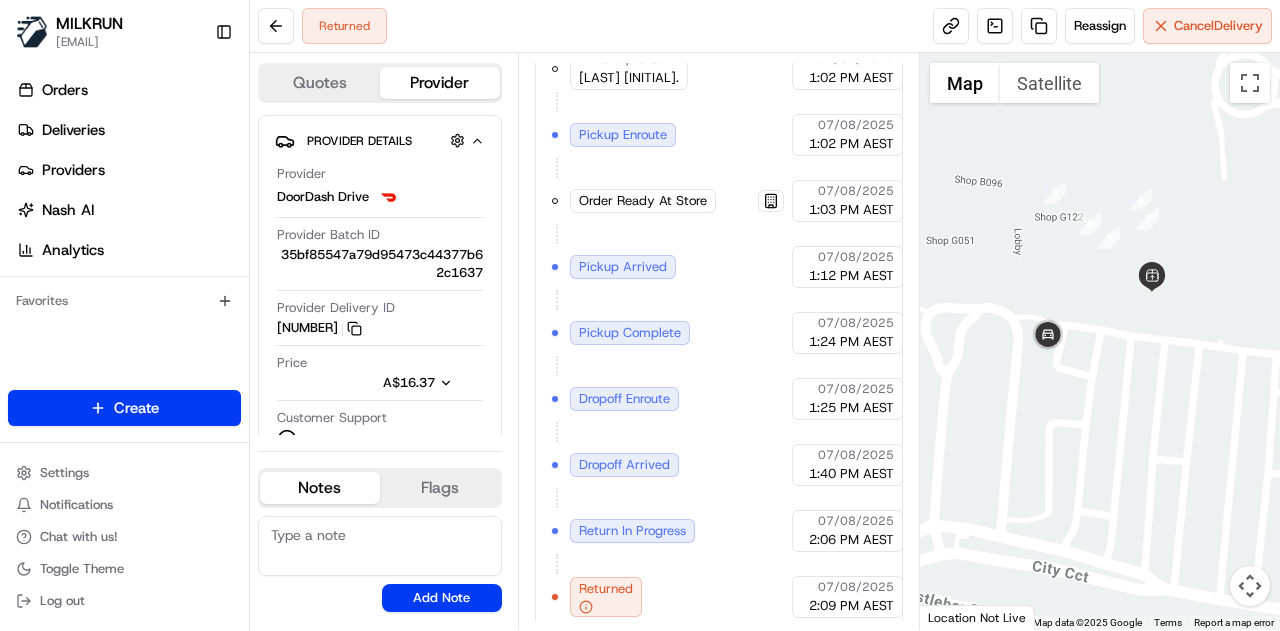 drag, startPoint x: 1178, startPoint y: 298, endPoint x: 1110, endPoint y: 326, distance: 73.53911 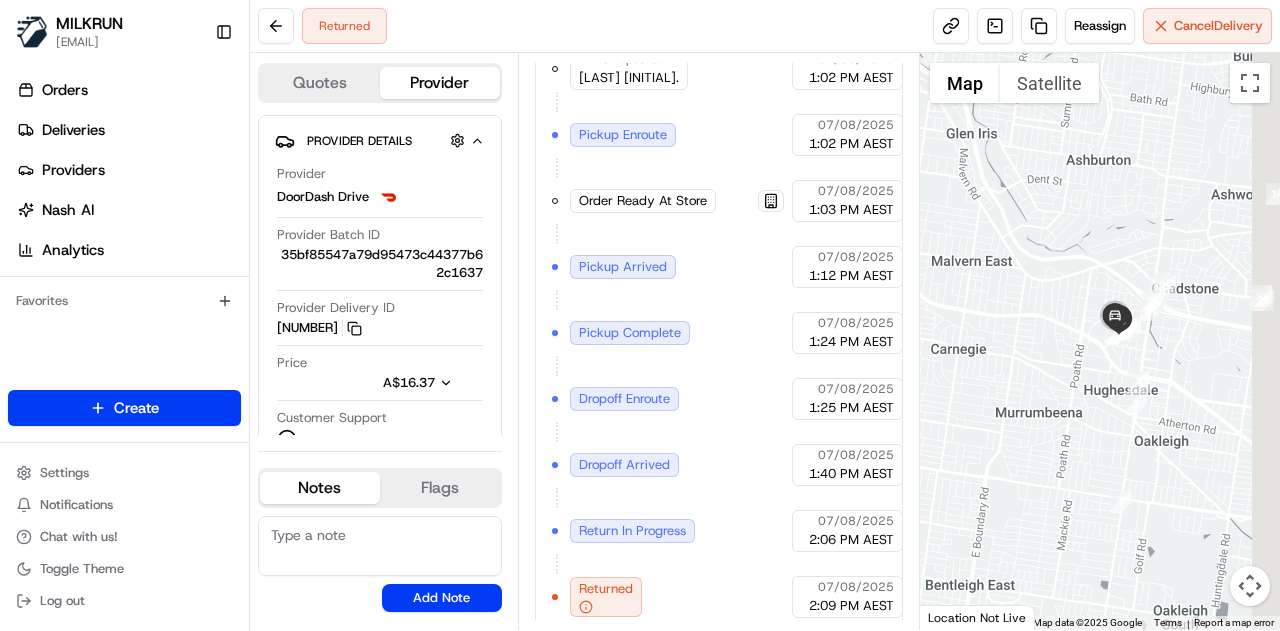 drag, startPoint x: 1232, startPoint y: 325, endPoint x: 1136, endPoint y: 309, distance: 97.3242 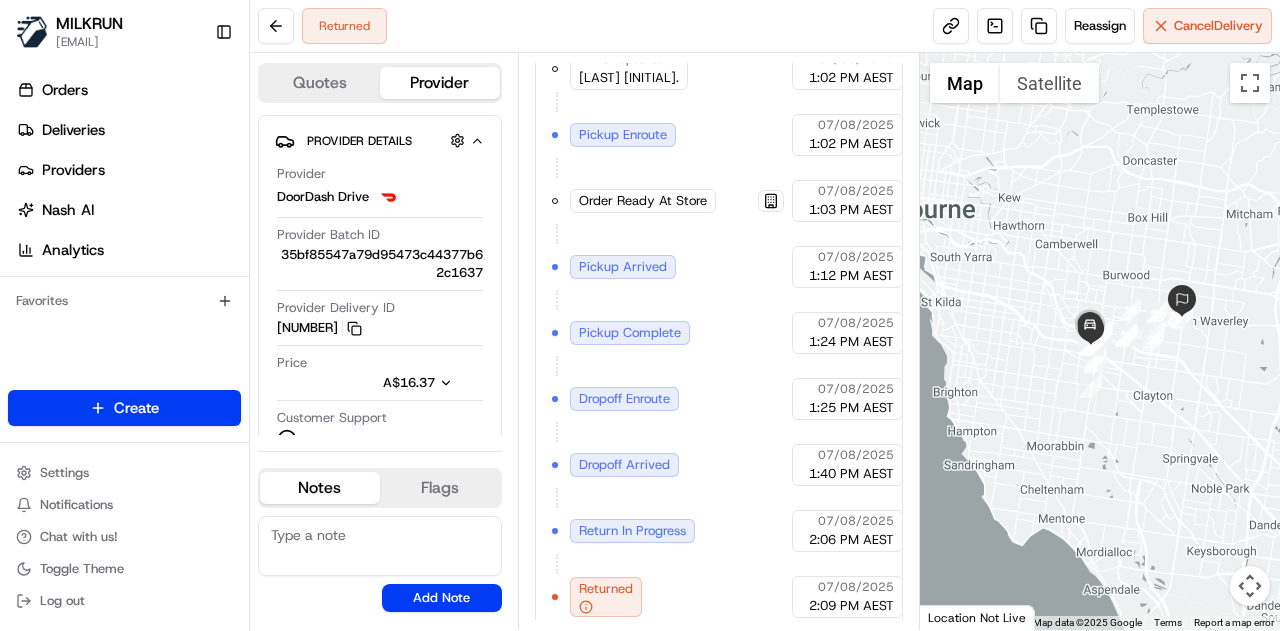 drag, startPoint x: 1236, startPoint y: 284, endPoint x: 1208, endPoint y: 329, distance: 53 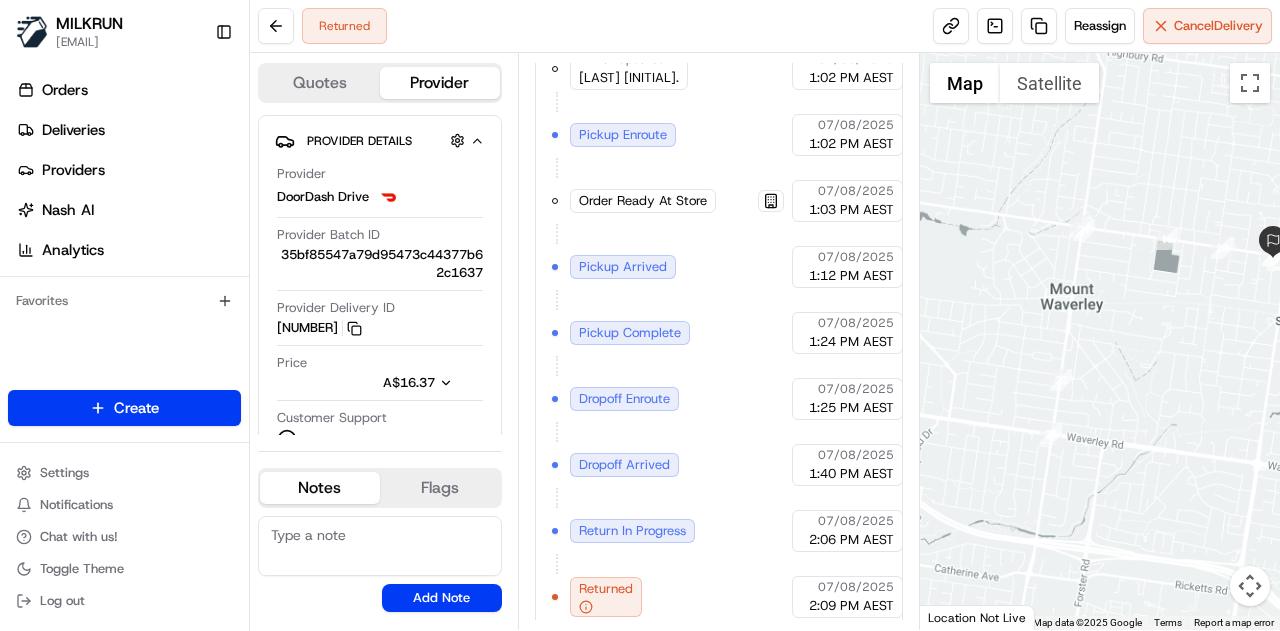 drag, startPoint x: 1231, startPoint y: 299, endPoint x: 1146, endPoint y: 335, distance: 92.309265 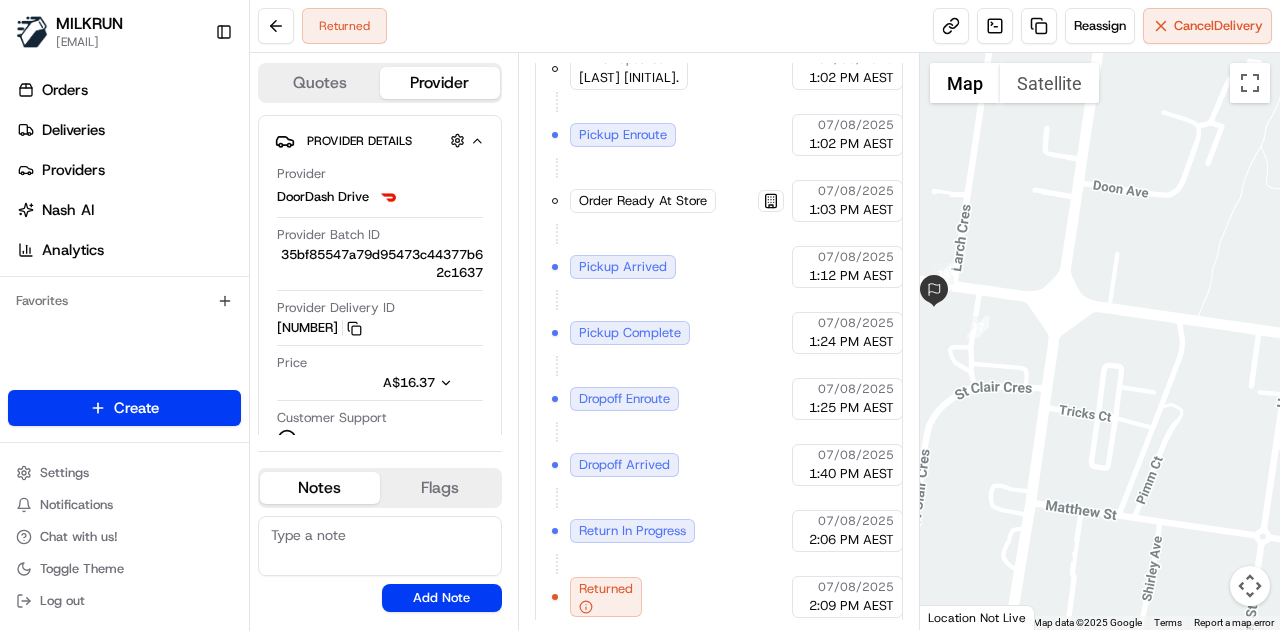 click at bounding box center [1100, 341] 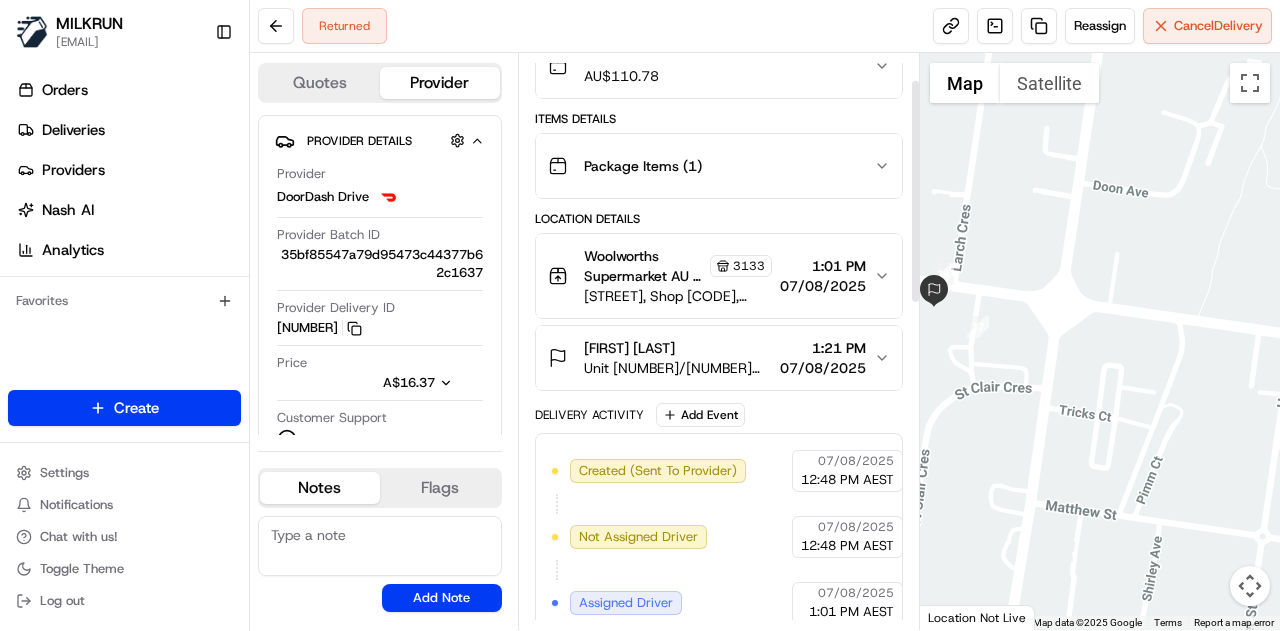 scroll, scrollTop: 0, scrollLeft: 0, axis: both 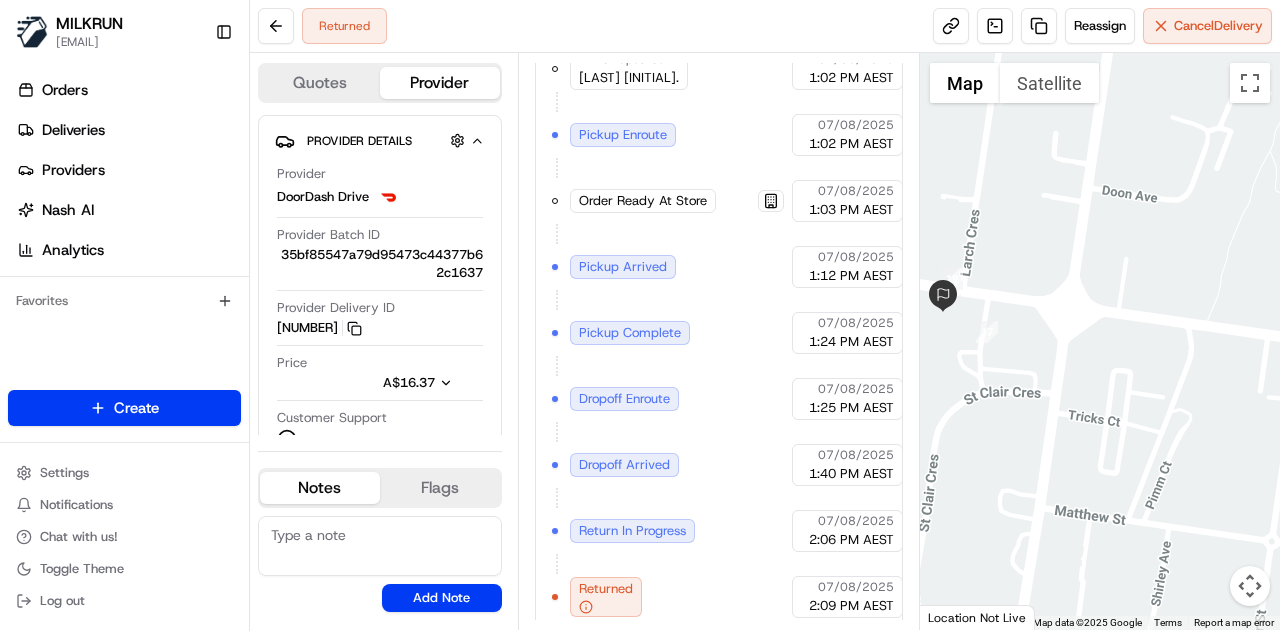 drag, startPoint x: 1014, startPoint y: 240, endPoint x: 1115, endPoint y: 264, distance: 103.81233 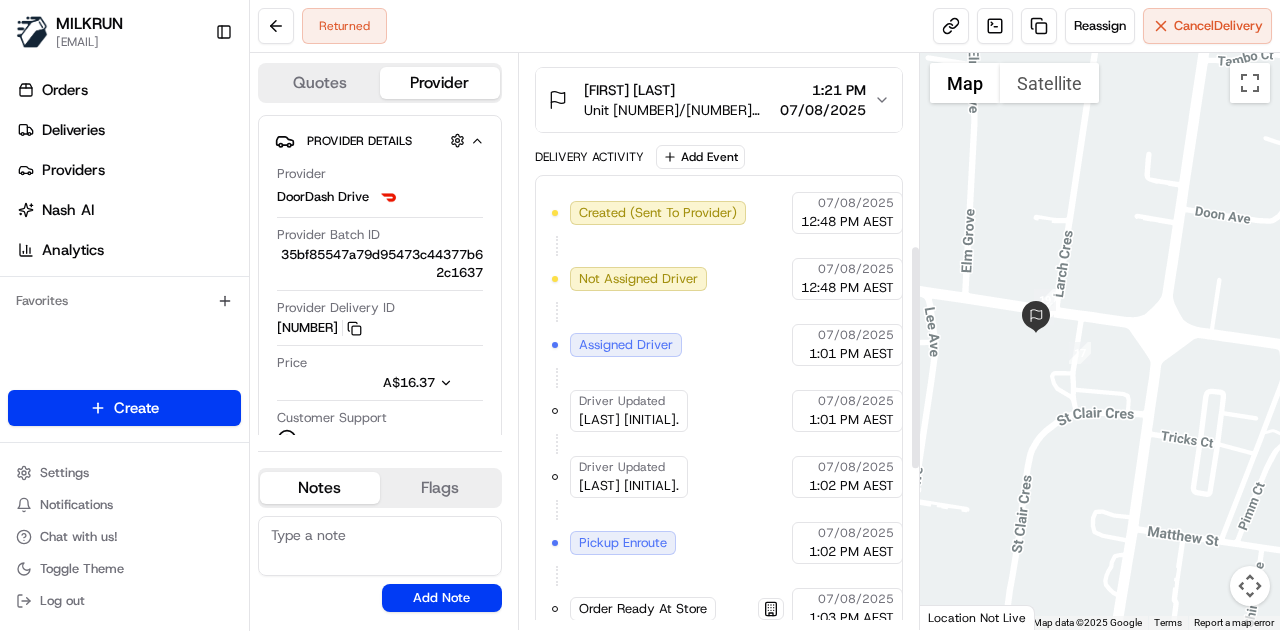 scroll, scrollTop: 398, scrollLeft: 0, axis: vertical 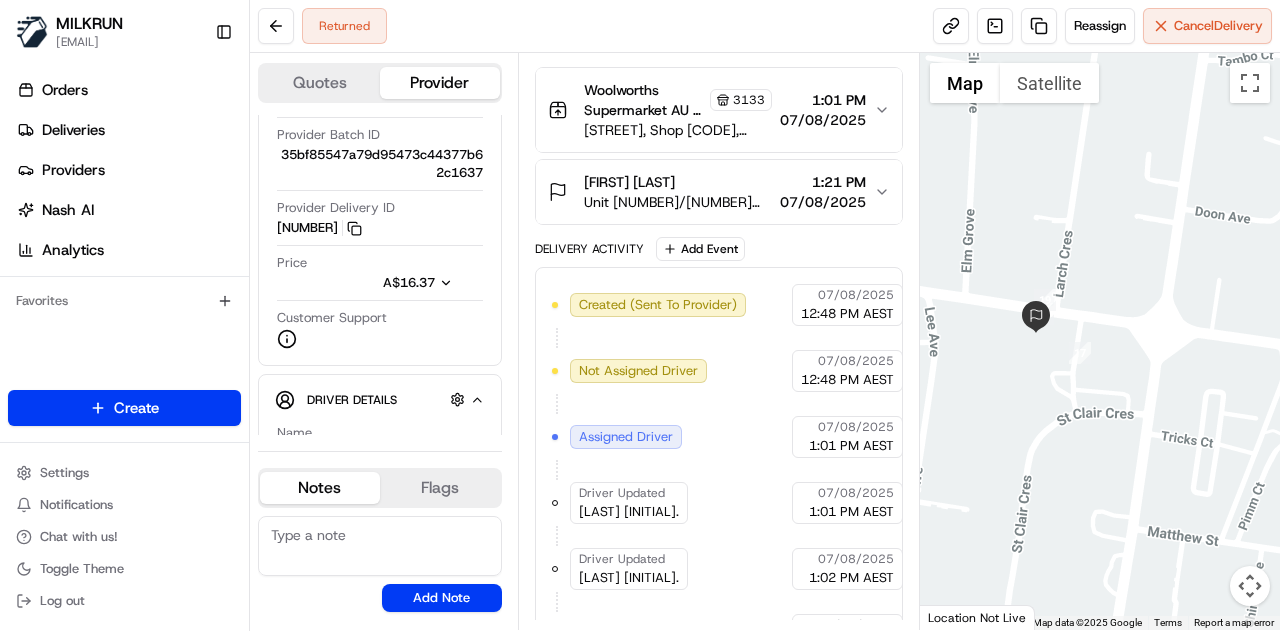 click on "[FIRST] [LAST] Unit [NUMBER]/[NUMBER] [STREET], [CITY], [STATE] [POSTAL_CODE], [COUNTRY] [TIME] [DATE]" at bounding box center [711, 192] 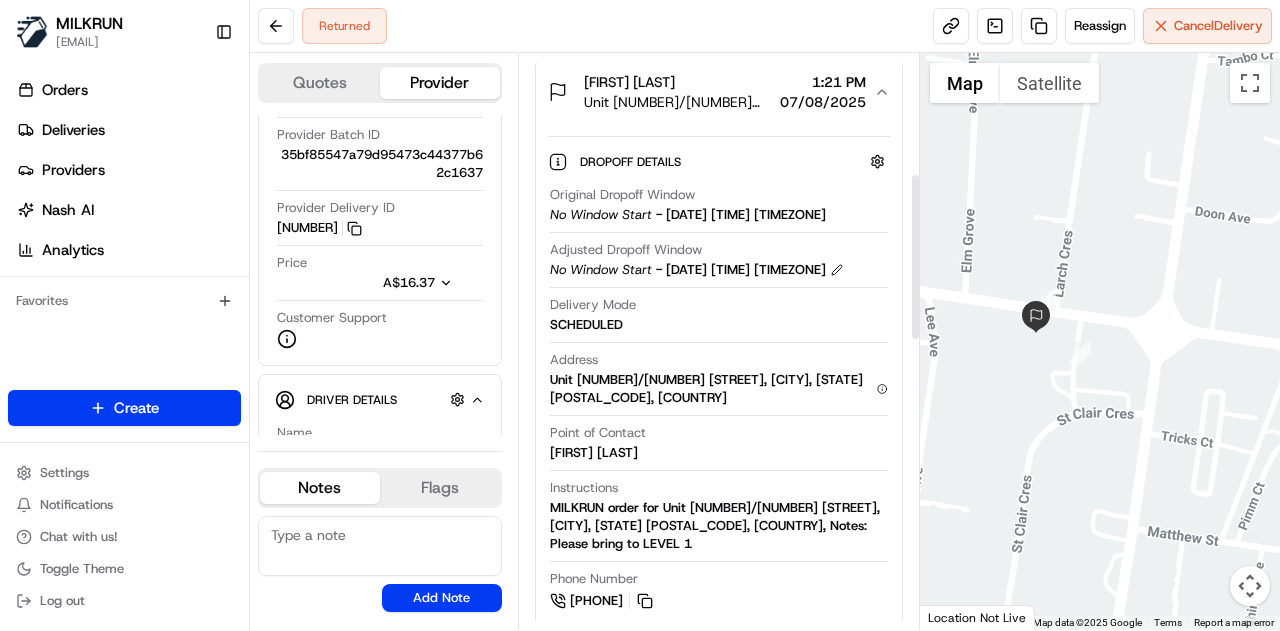 scroll, scrollTop: 298, scrollLeft: 0, axis: vertical 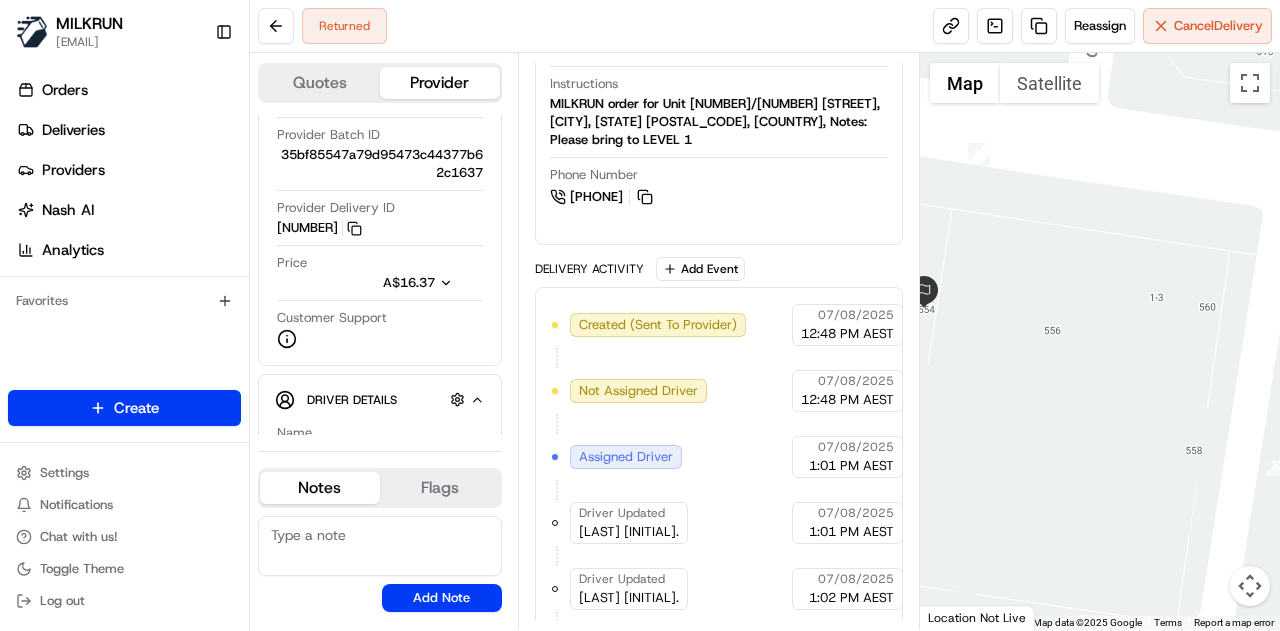 drag, startPoint x: 1036, startPoint y: 293, endPoint x: 1202, endPoint y: 299, distance: 166.1084 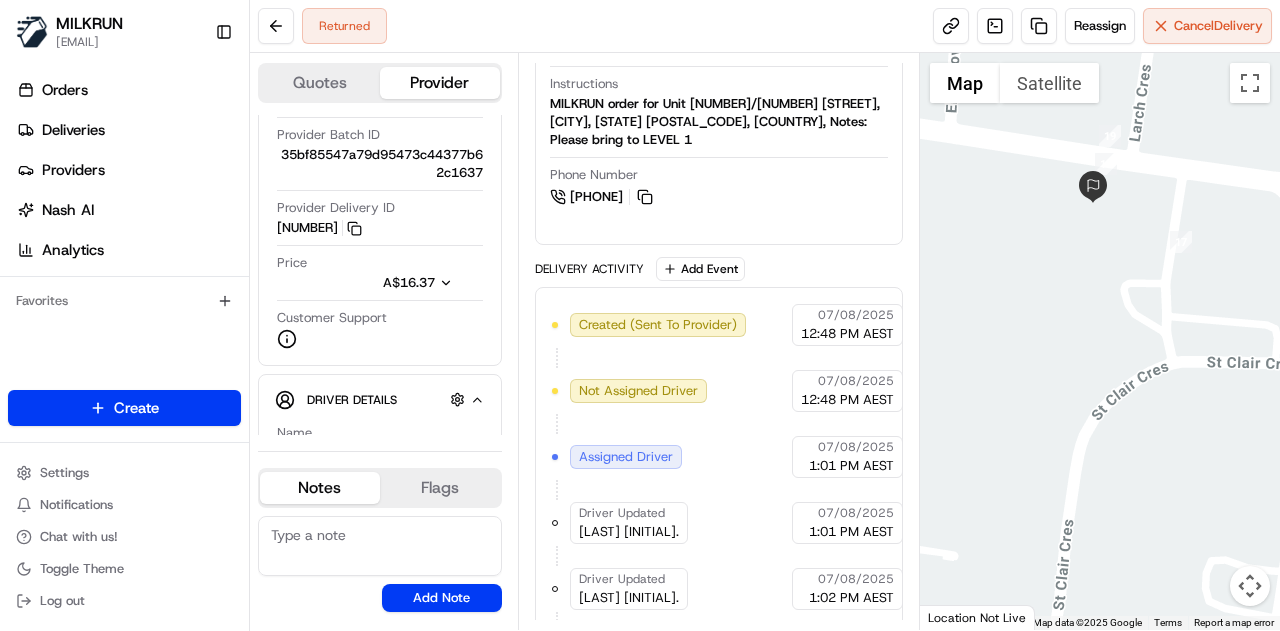 drag, startPoint x: 1142, startPoint y: 340, endPoint x: 1091, endPoint y: 231, distance: 120.34118 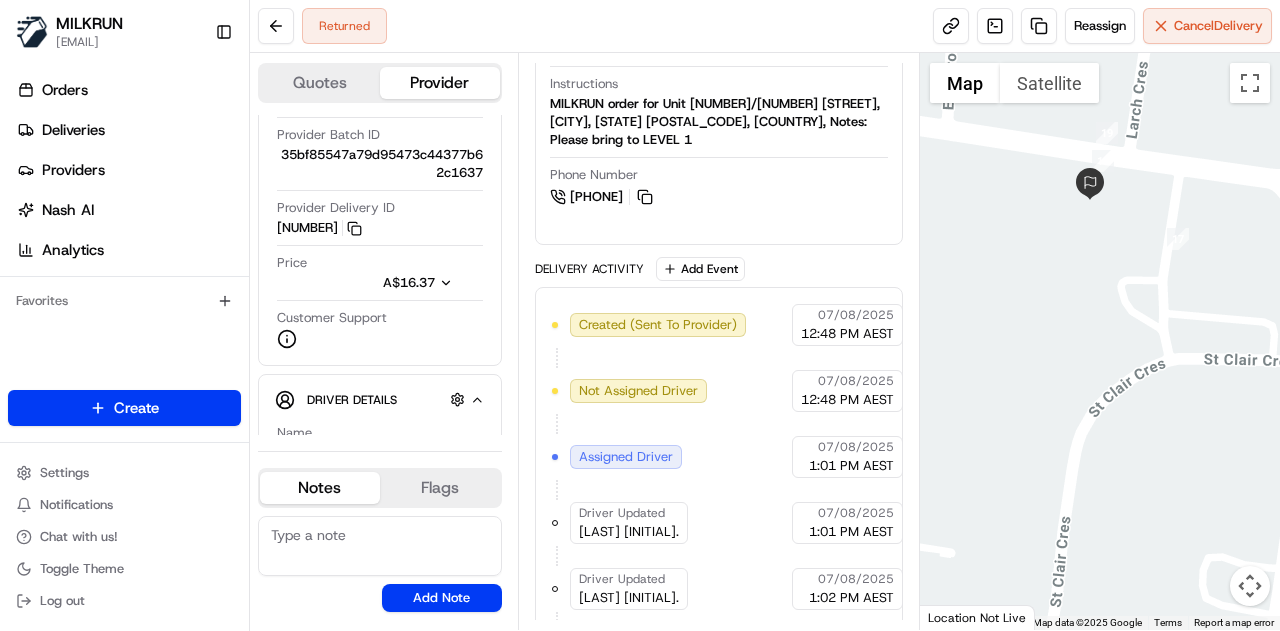 drag, startPoint x: 1205, startPoint y: 237, endPoint x: 1134, endPoint y: 245, distance: 71.44928 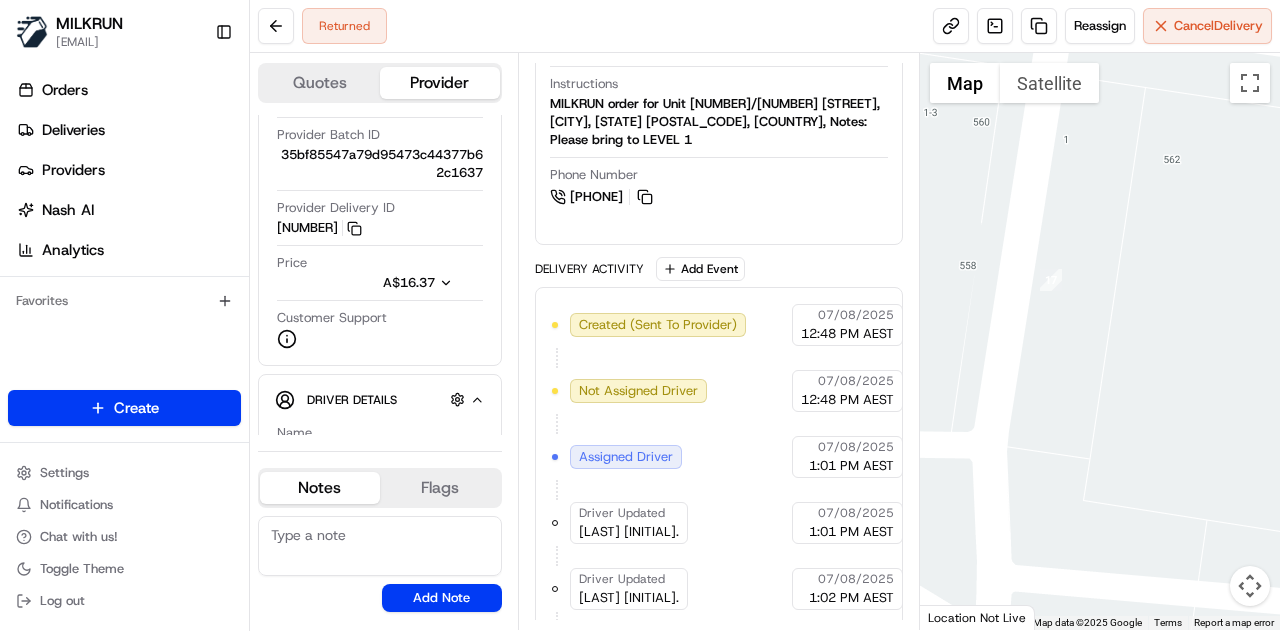 drag, startPoint x: 1054, startPoint y: 253, endPoint x: 1121, endPoint y: 304, distance: 84.20214 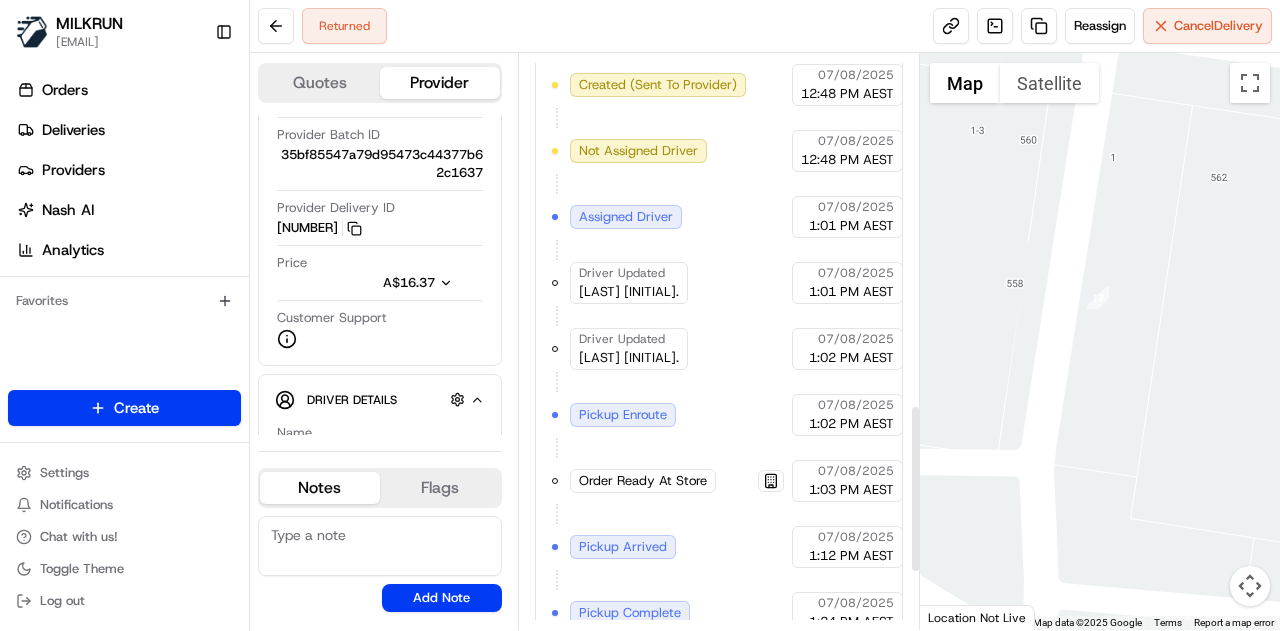 scroll, scrollTop: 1202, scrollLeft: 0, axis: vertical 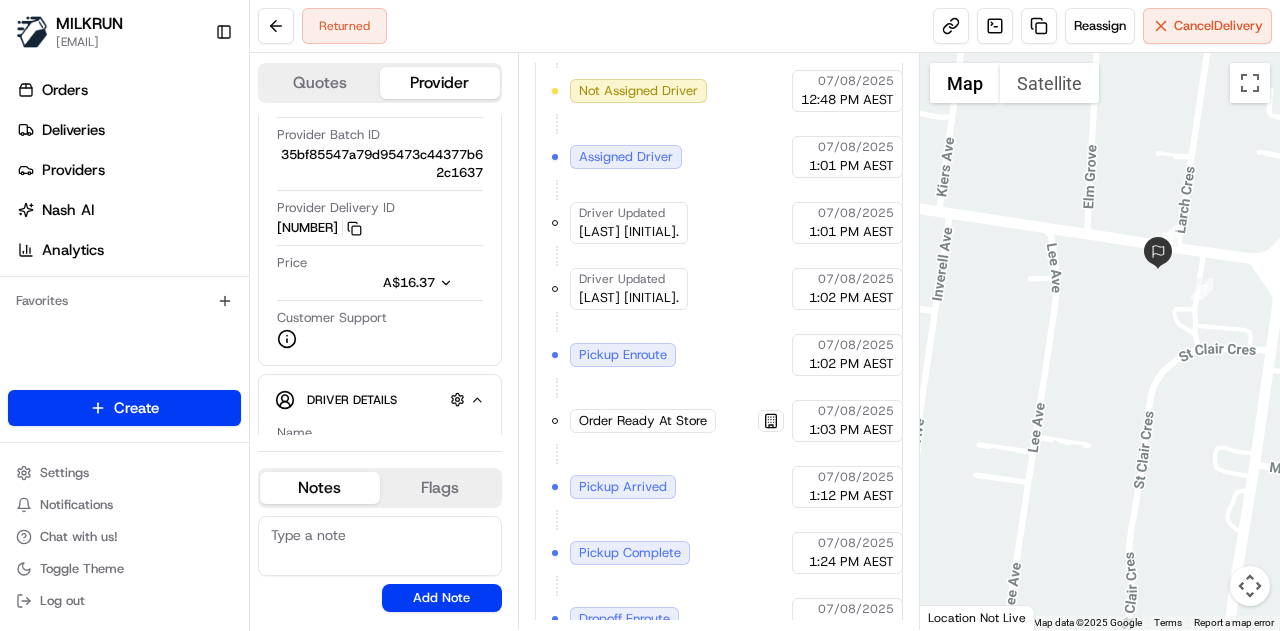 drag, startPoint x: 978, startPoint y: 299, endPoint x: 1146, endPoint y: 299, distance: 168 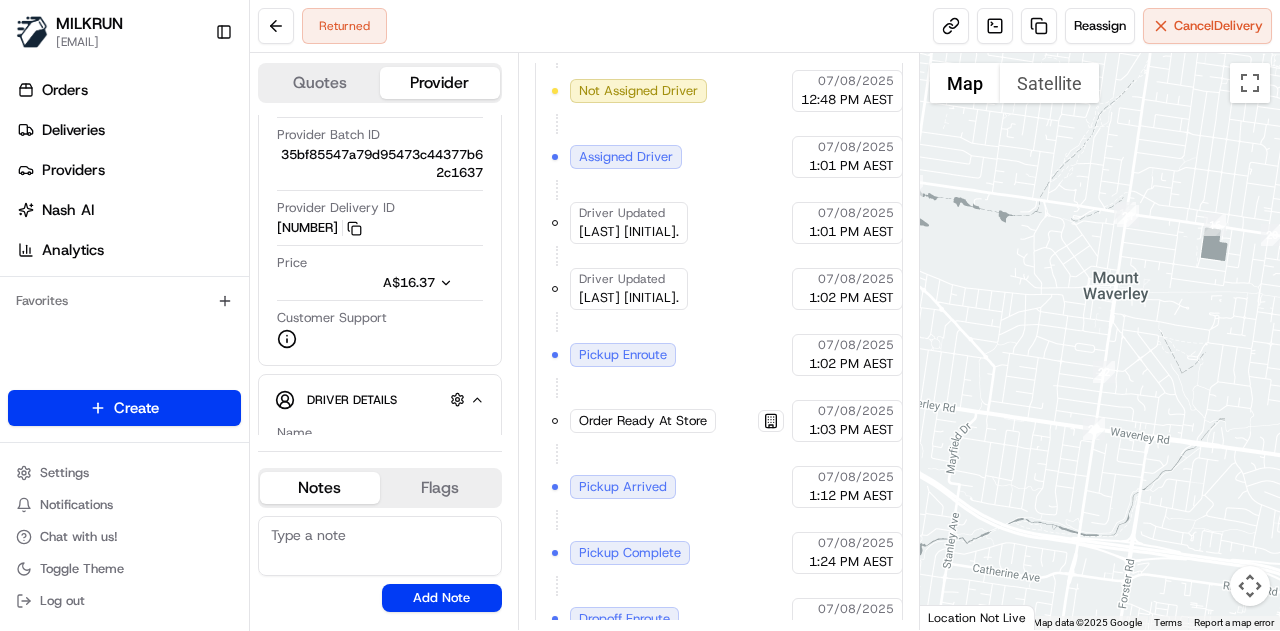drag, startPoint x: 1022, startPoint y: 257, endPoint x: 1279, endPoint y: 258, distance: 257.00195 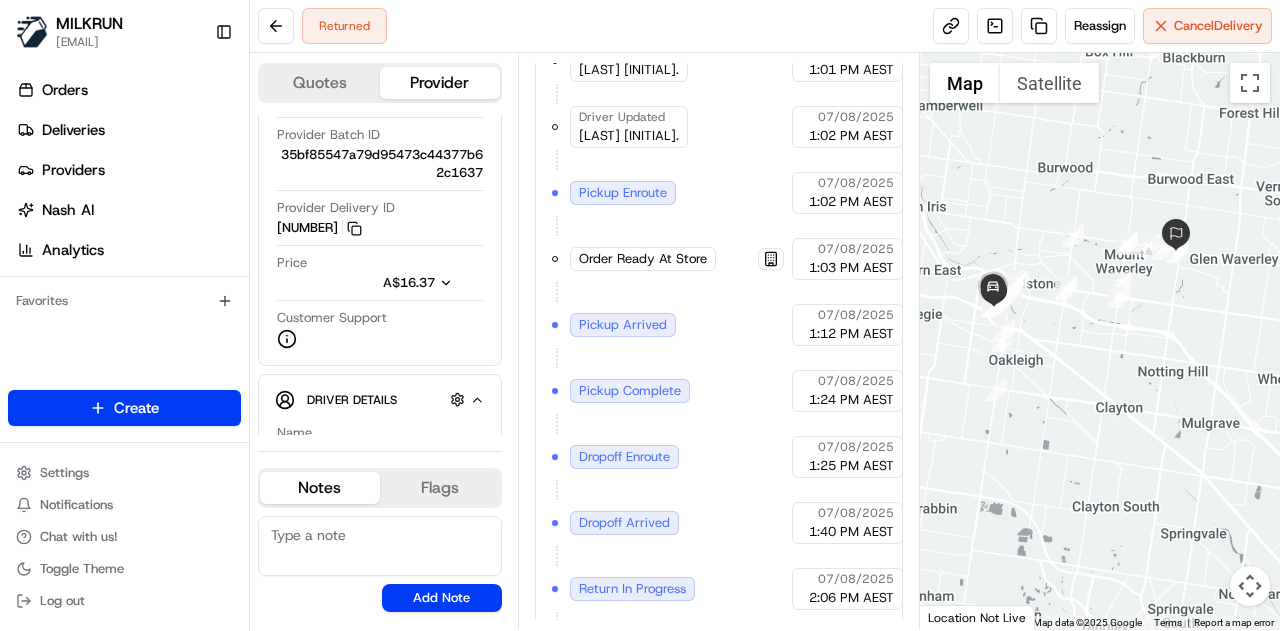 scroll, scrollTop: 1402, scrollLeft: 0, axis: vertical 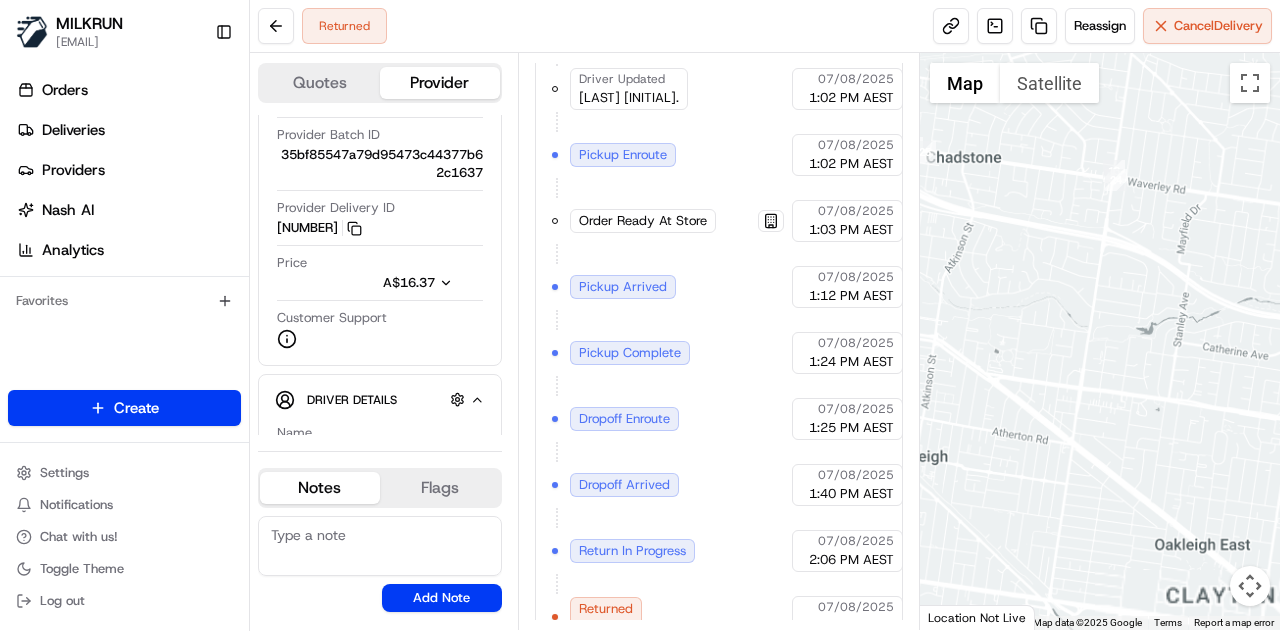 drag, startPoint x: 1034, startPoint y: 315, endPoint x: 1013, endPoint y: 365, distance: 54.230988 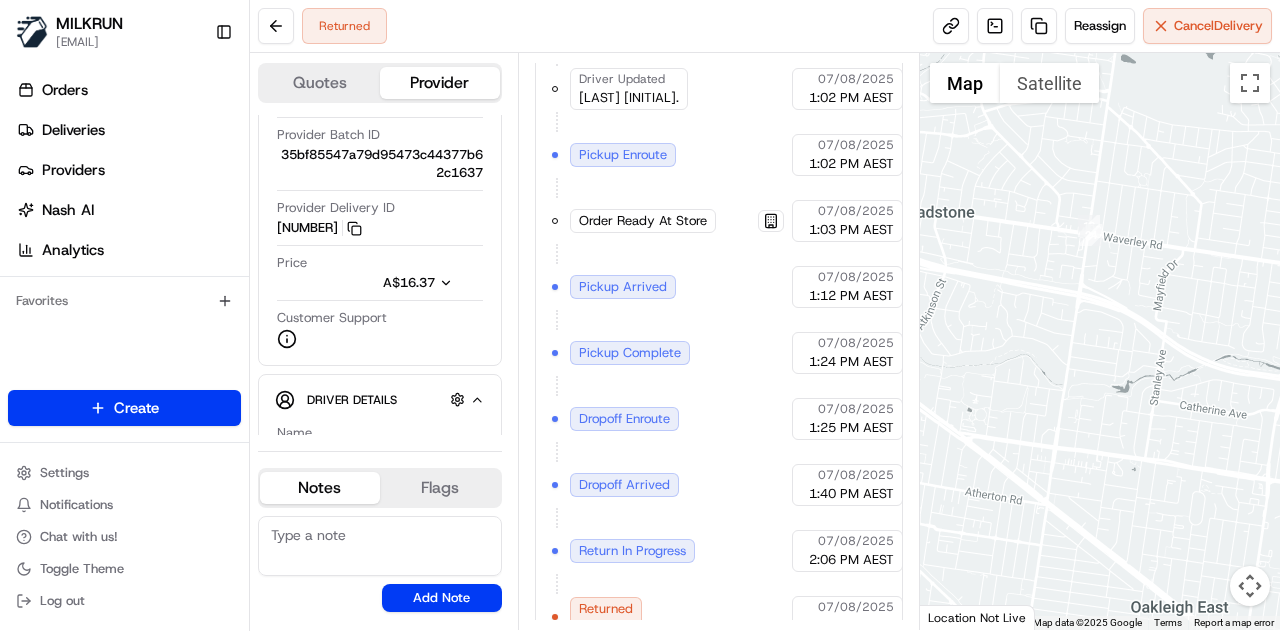 drag, startPoint x: 1133, startPoint y: 283, endPoint x: 1018, endPoint y: 318, distance: 120.20815 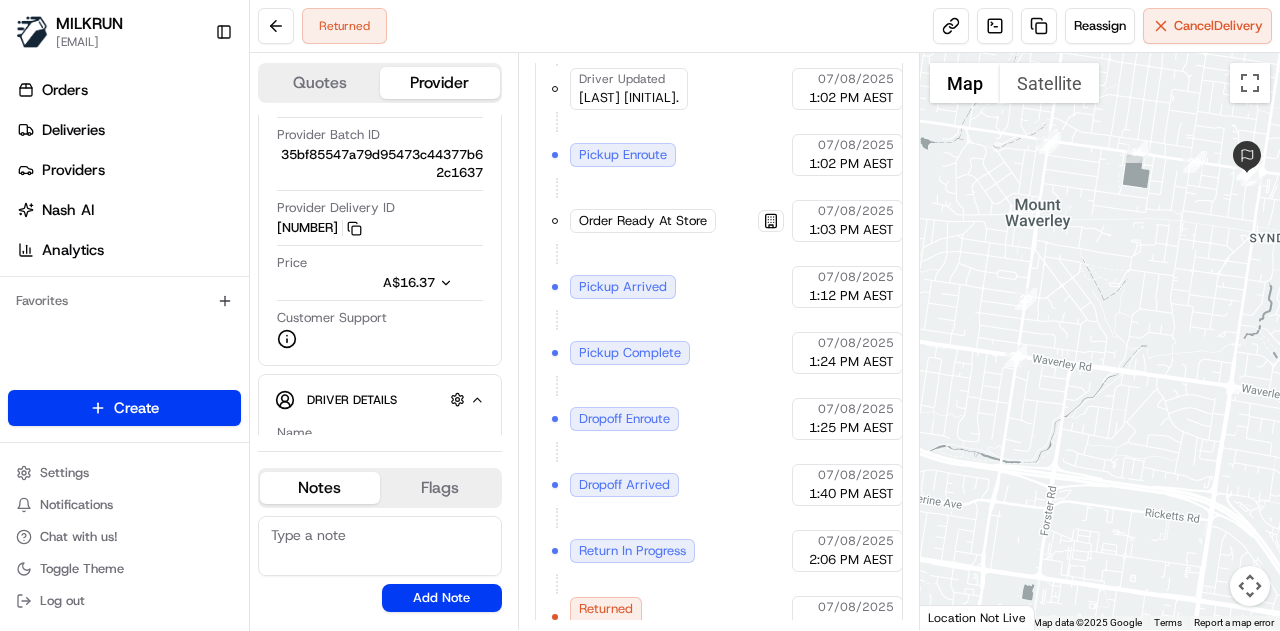 drag, startPoint x: 1110, startPoint y: 268, endPoint x: 1026, endPoint y: 303, distance: 91 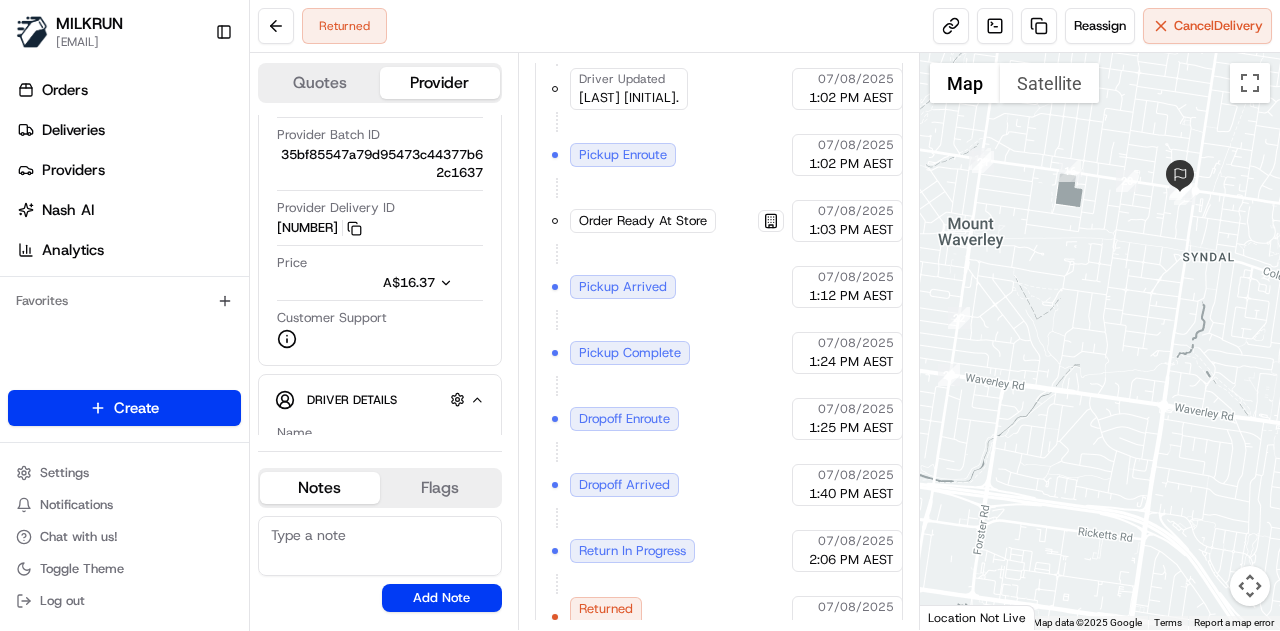 drag, startPoint x: 1140, startPoint y: 279, endPoint x: 1110, endPoint y: 299, distance: 36.05551 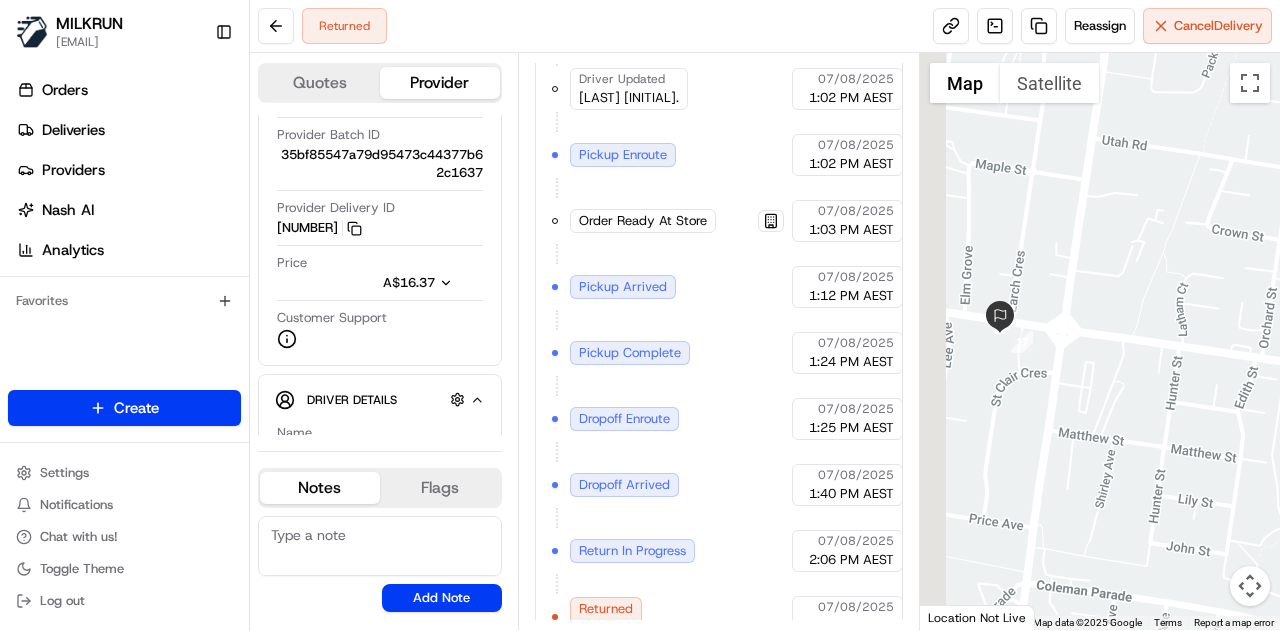 drag, startPoint x: 1020, startPoint y: 289, endPoint x: 1159, endPoint y: 287, distance: 139.01439 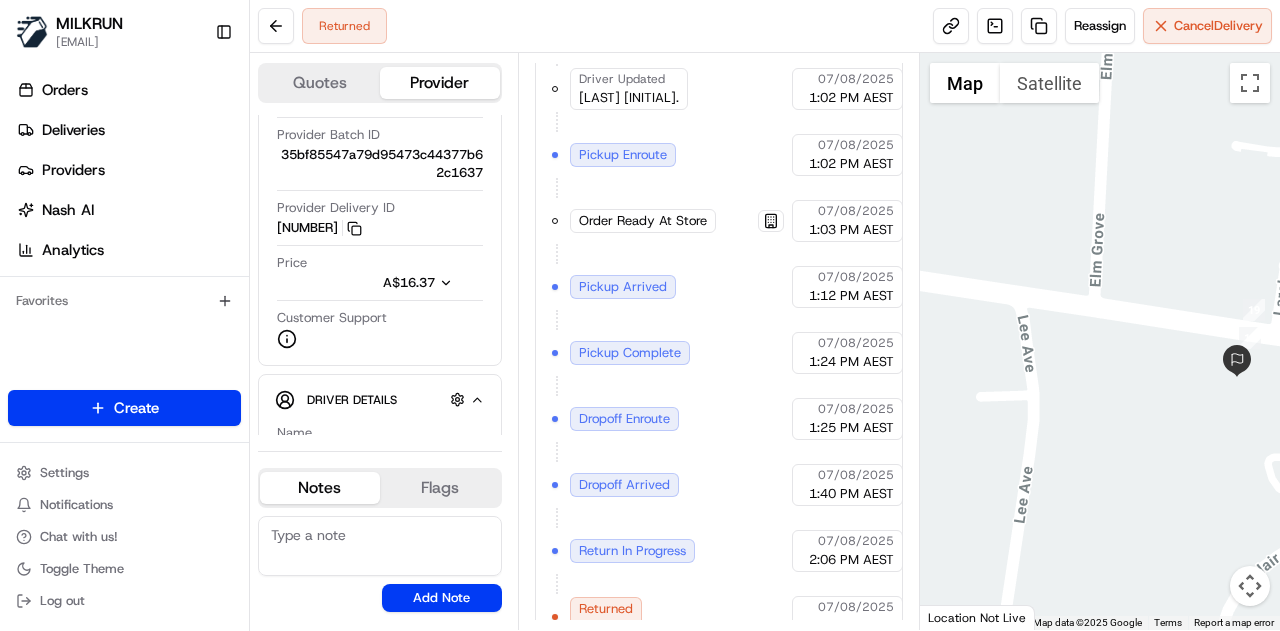 drag, startPoint x: 1089, startPoint y: 303, endPoint x: 1279, endPoint y: 363, distance: 199.24858 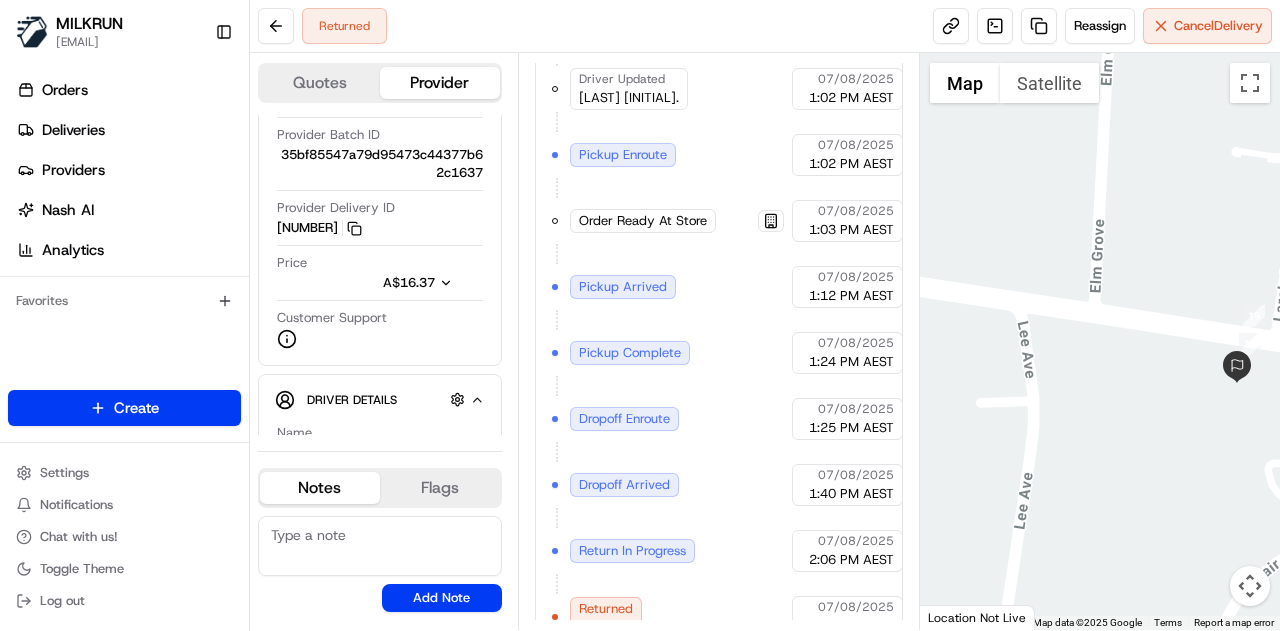 drag, startPoint x: 1137, startPoint y: 342, endPoint x: 1175, endPoint y: 337, distance: 38.327538 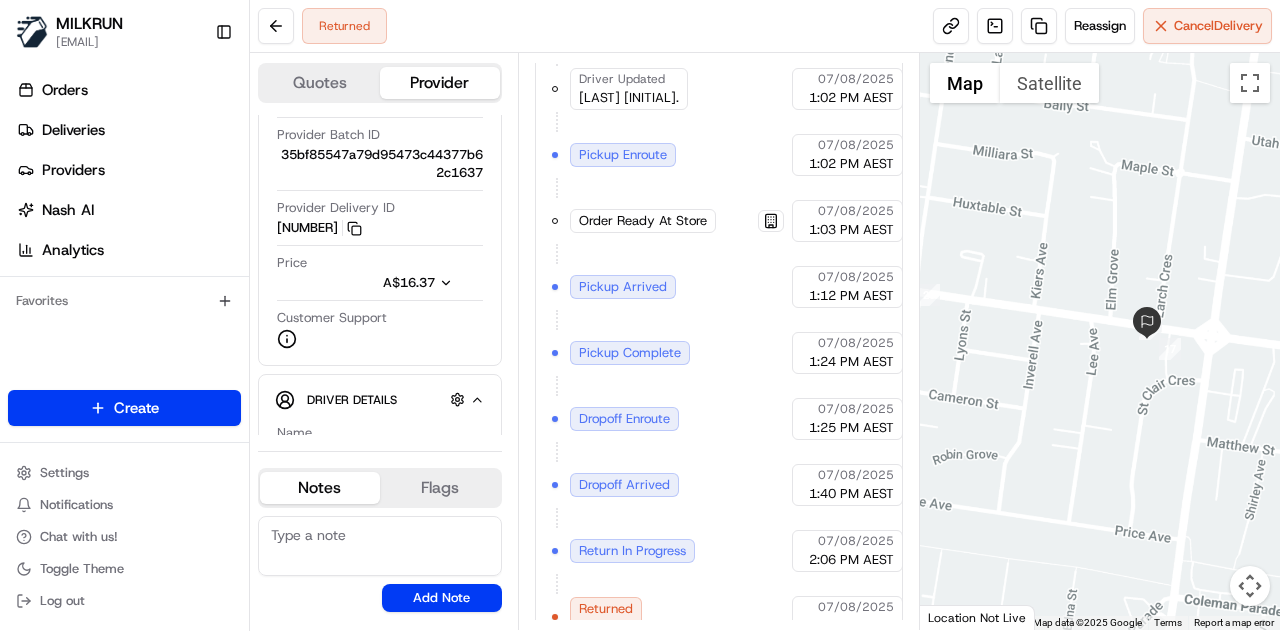 drag, startPoint x: 1124, startPoint y: 339, endPoint x: 1054, endPoint y: 320, distance: 72.53275 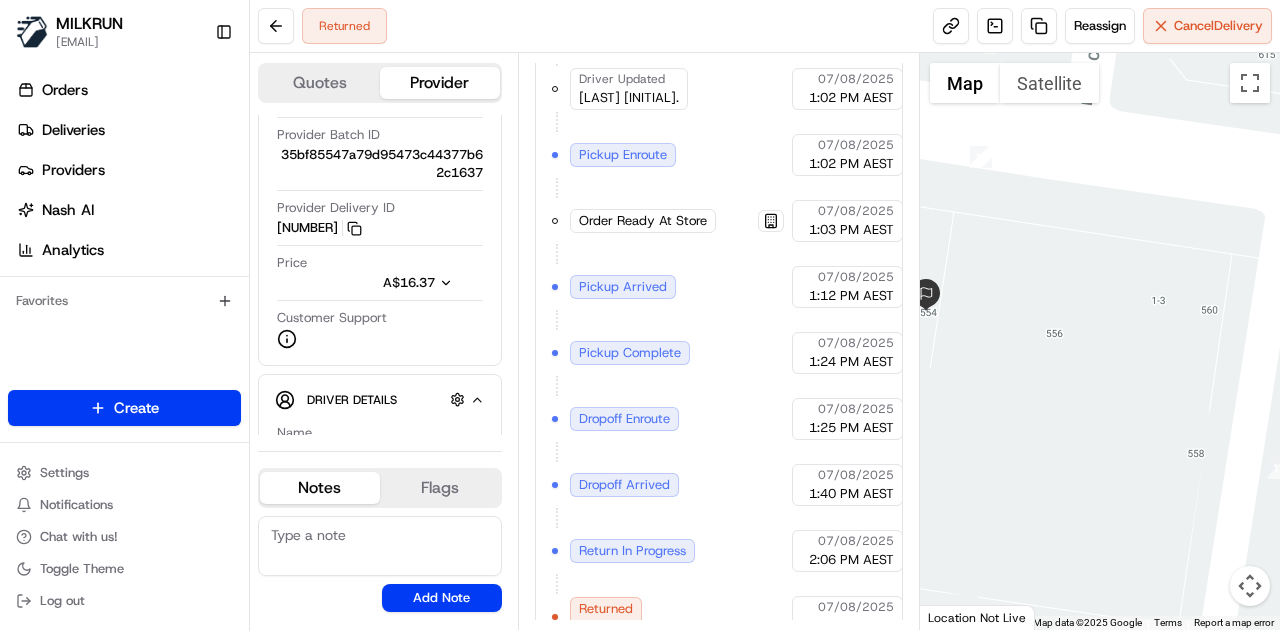 drag, startPoint x: 1047, startPoint y: 310, endPoint x: 1155, endPoint y: 308, distance: 108.01852 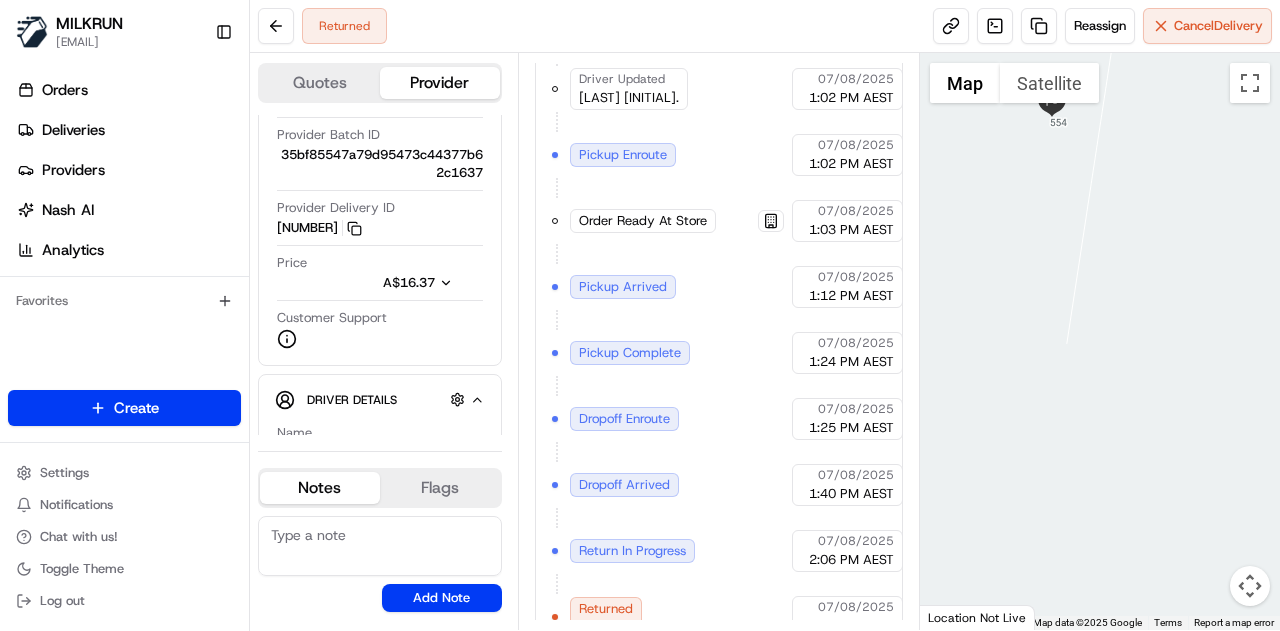 drag, startPoint x: 1062, startPoint y: 385, endPoint x: 1071, endPoint y: 285, distance: 100.40418 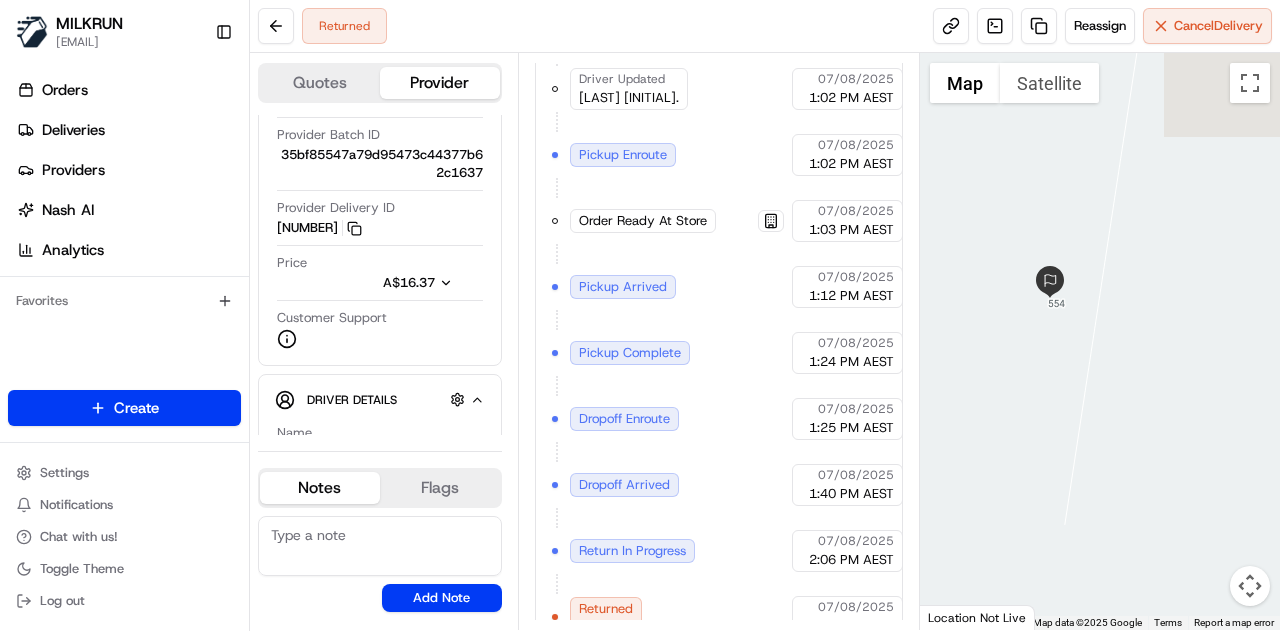 drag, startPoint x: 1078, startPoint y: 295, endPoint x: 1078, endPoint y: 356, distance: 61 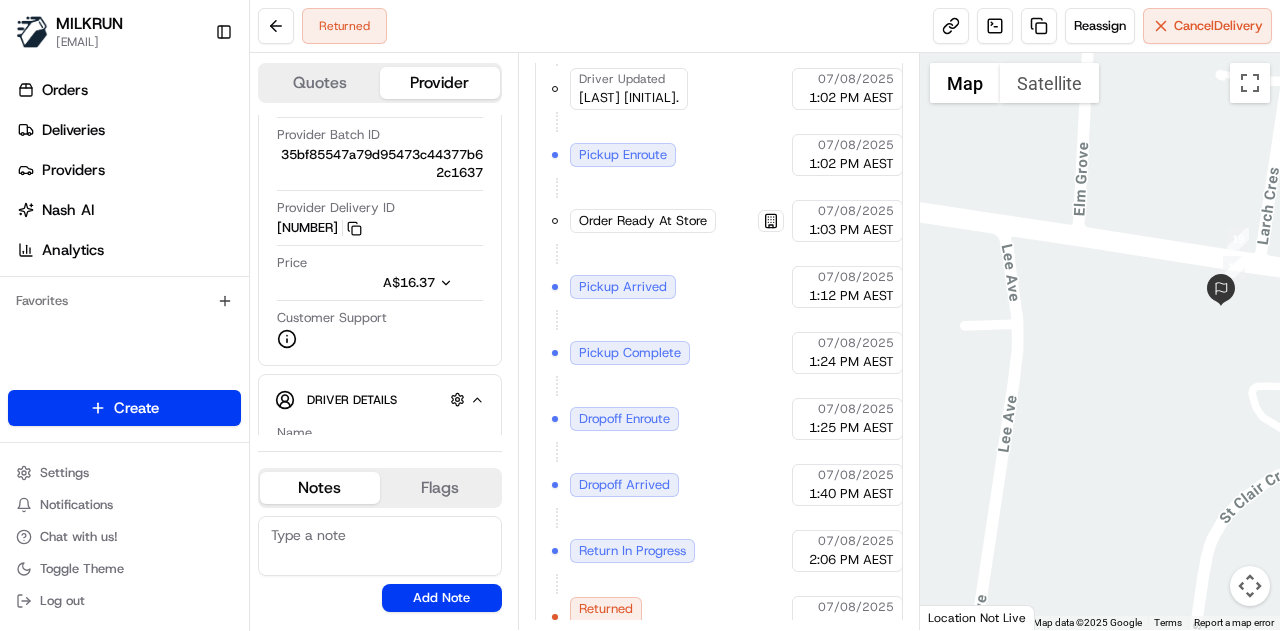 drag, startPoint x: 1081, startPoint y: 365, endPoint x: 1271, endPoint y: 323, distance: 194.58675 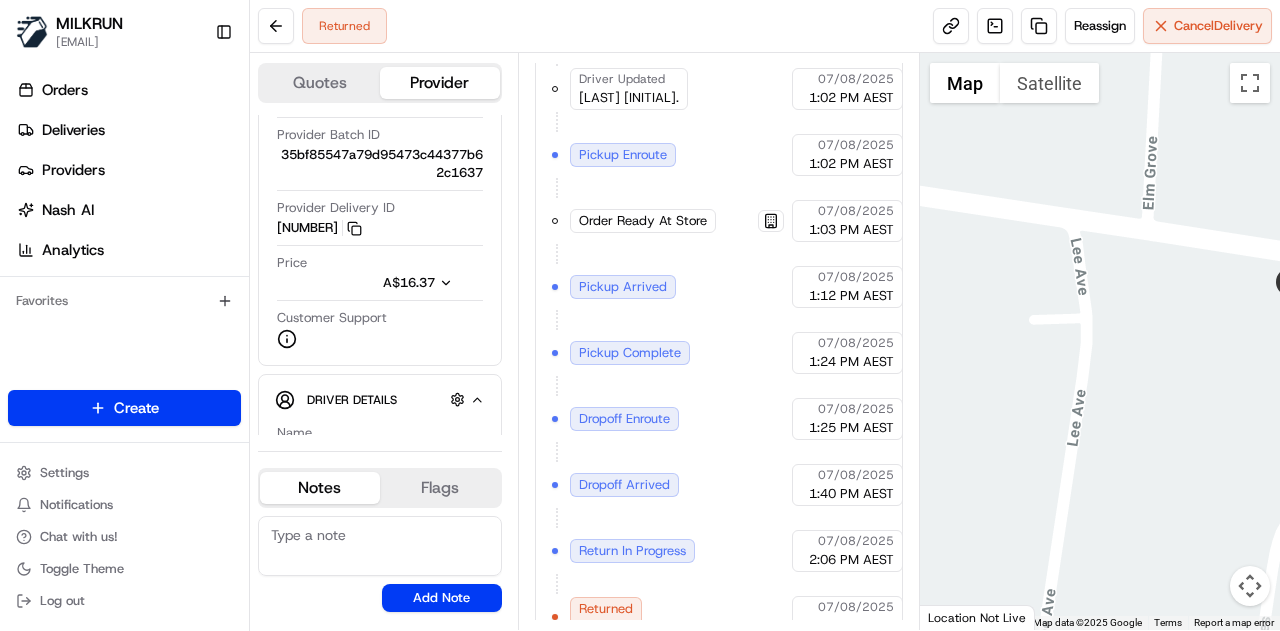 drag, startPoint x: 1142, startPoint y: 325, endPoint x: 1237, endPoint y: 332, distance: 95.257545 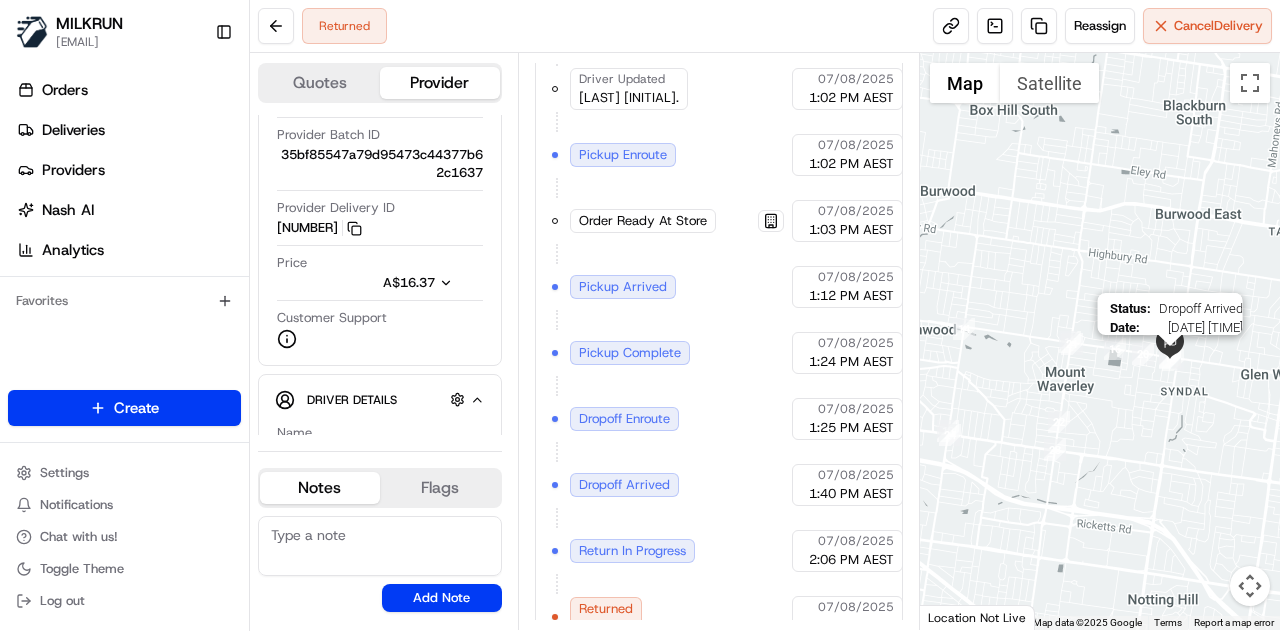 drag, startPoint x: 1181, startPoint y: 363, endPoint x: 1046, endPoint y: 361, distance: 135.01482 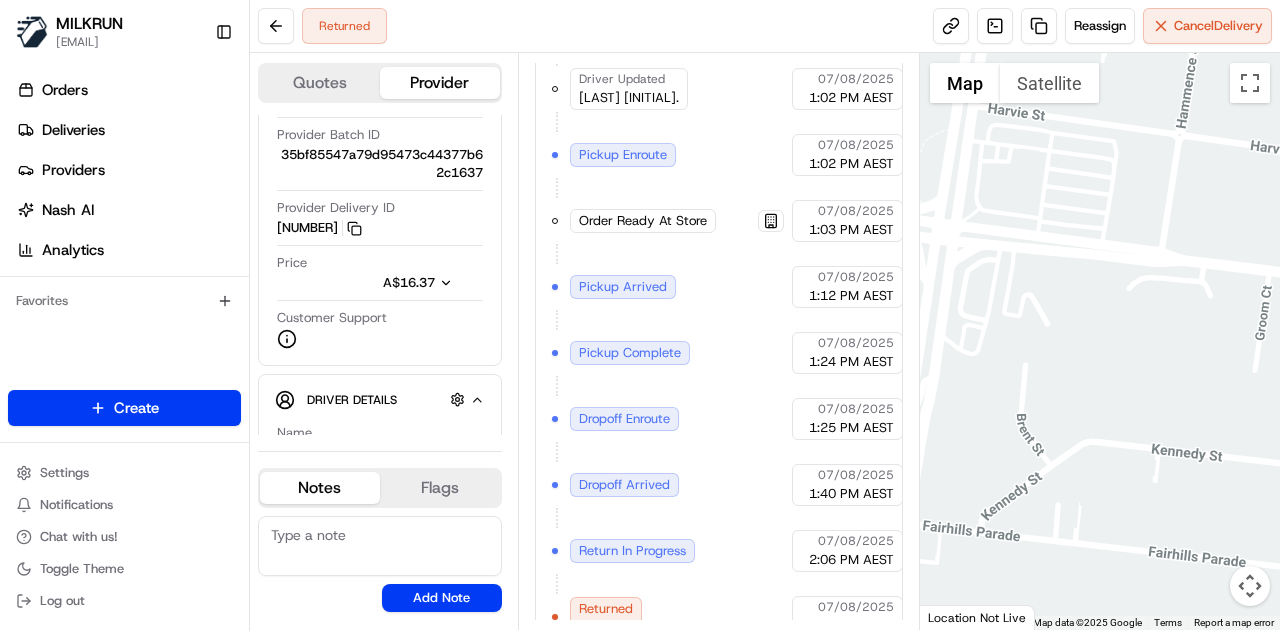 drag, startPoint x: 1066, startPoint y: 336, endPoint x: 1279, endPoint y: 379, distance: 217.29703 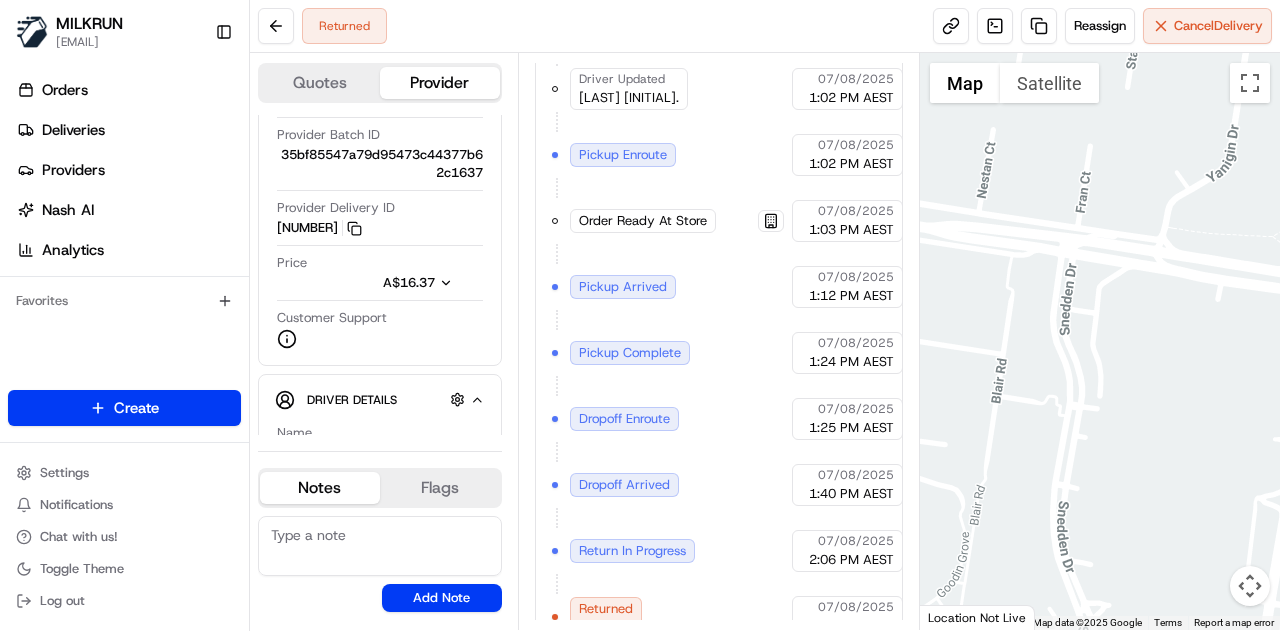drag, startPoint x: 976, startPoint y: 328, endPoint x: 1138, endPoint y: 356, distance: 164.40195 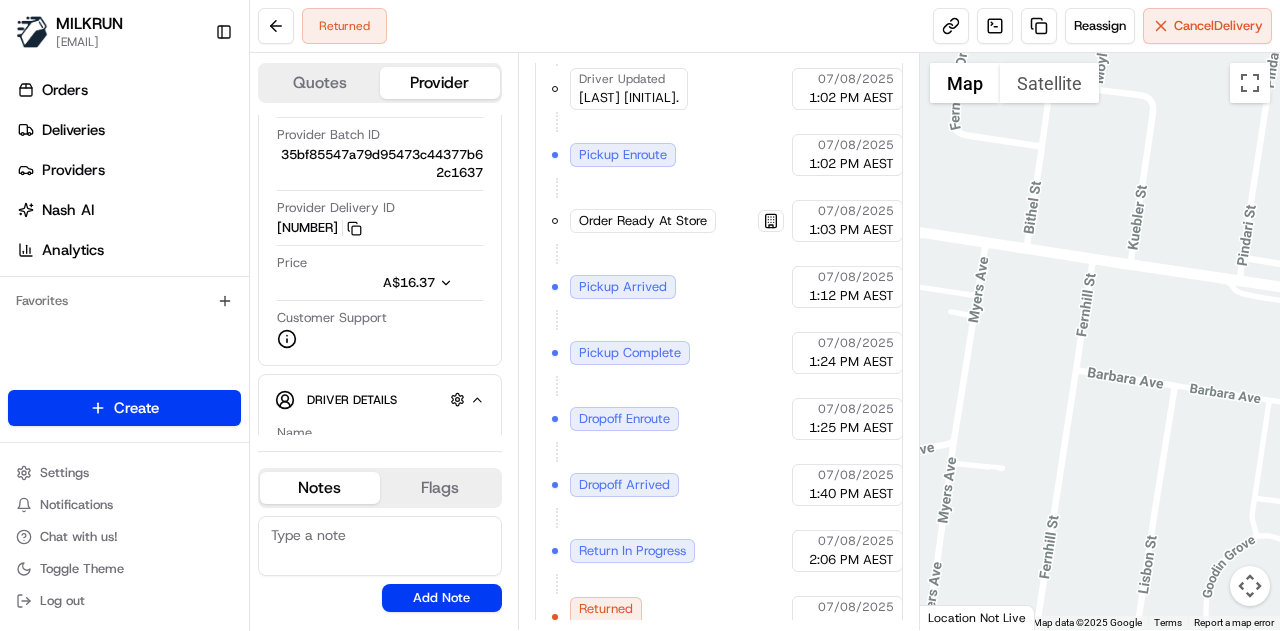 drag, startPoint x: 1221, startPoint y: 333, endPoint x: 1258, endPoint y: 338, distance: 37.336308 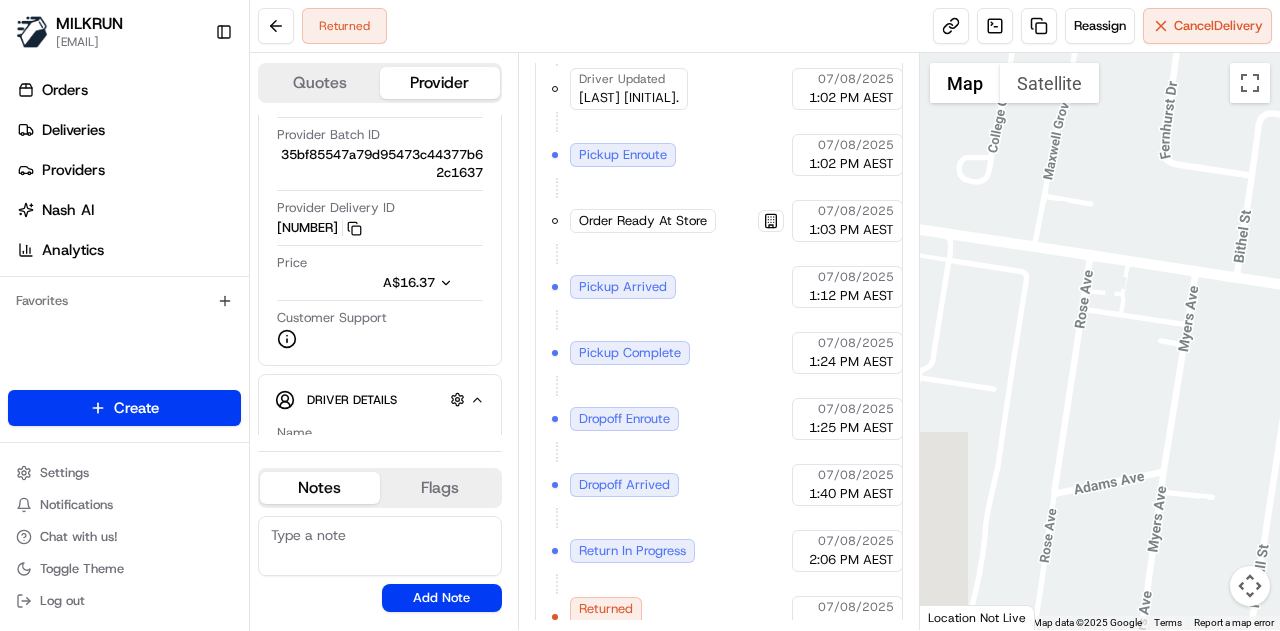 drag, startPoint x: 1088, startPoint y: 301, endPoint x: 1244, endPoint y: 317, distance: 156.81836 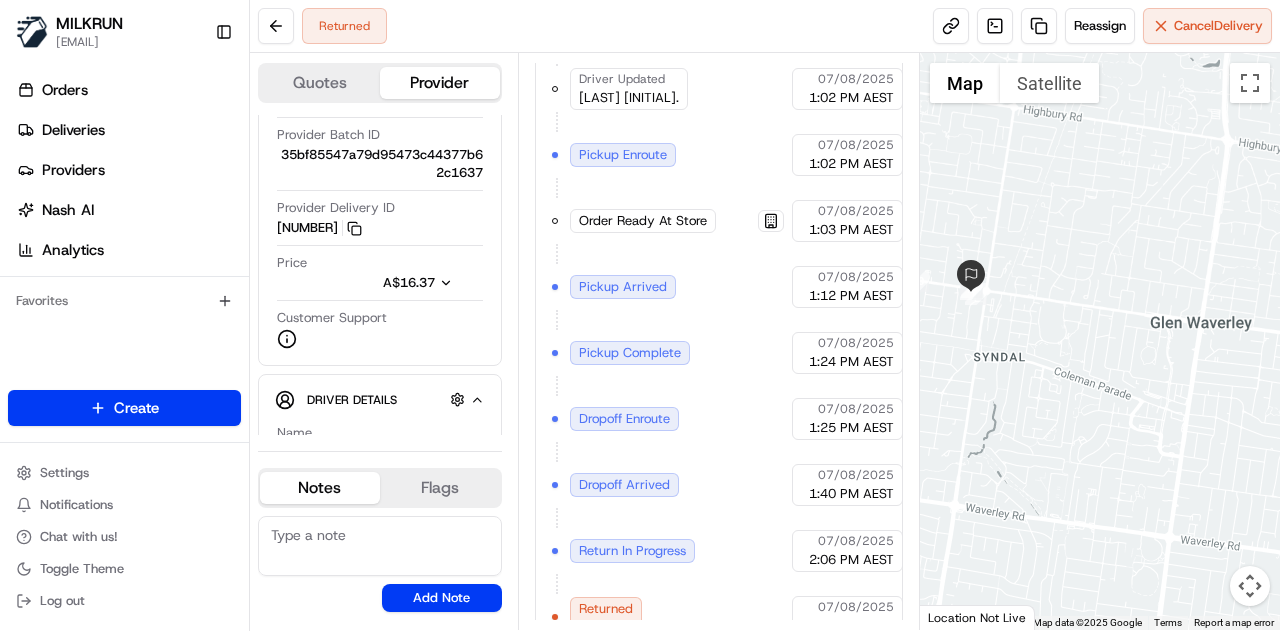drag, startPoint x: 1000, startPoint y: 312, endPoint x: 1044, endPoint y: 345, distance: 55 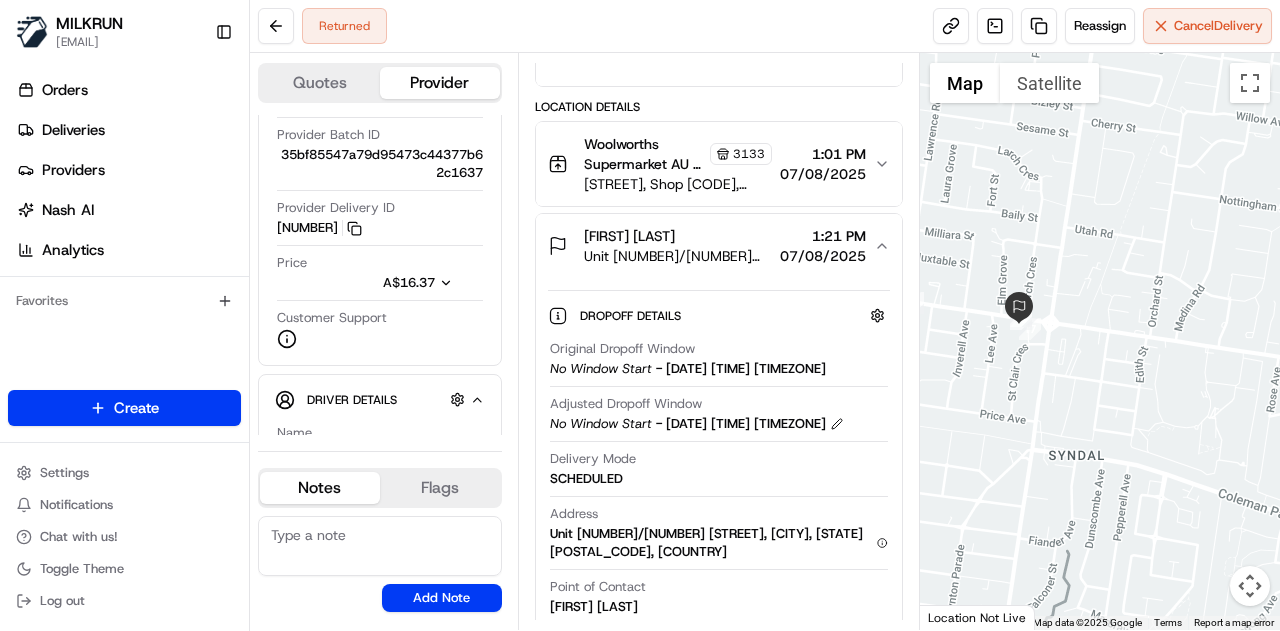 scroll, scrollTop: 402, scrollLeft: 0, axis: vertical 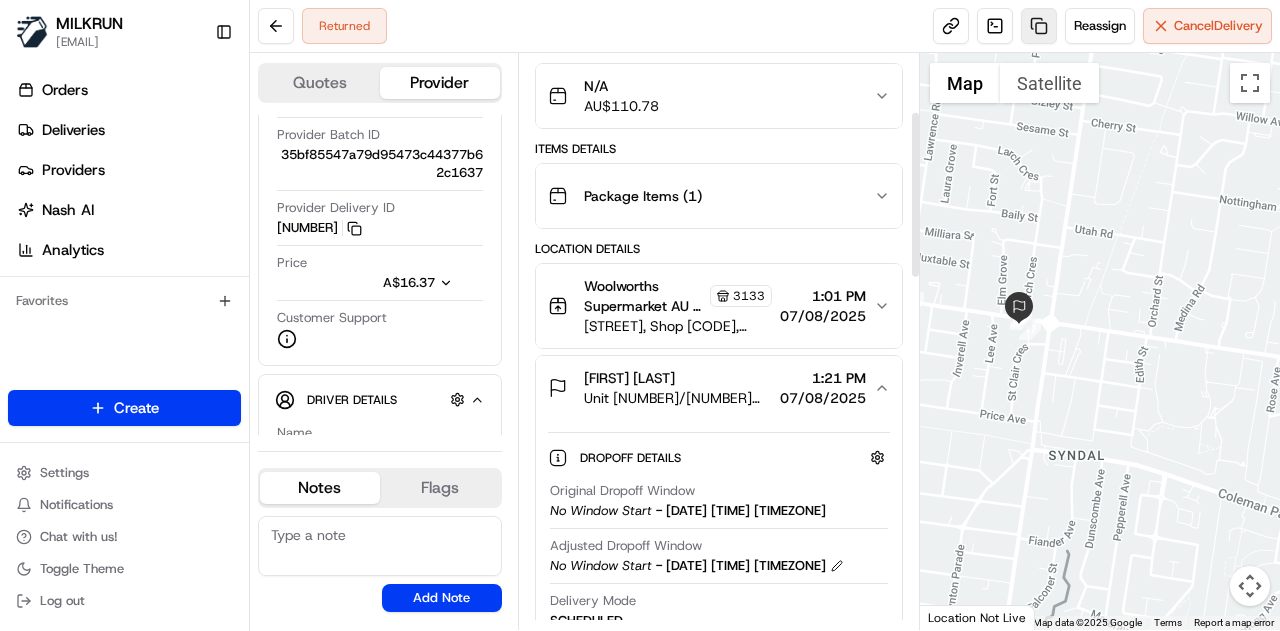 click at bounding box center (1039, 26) 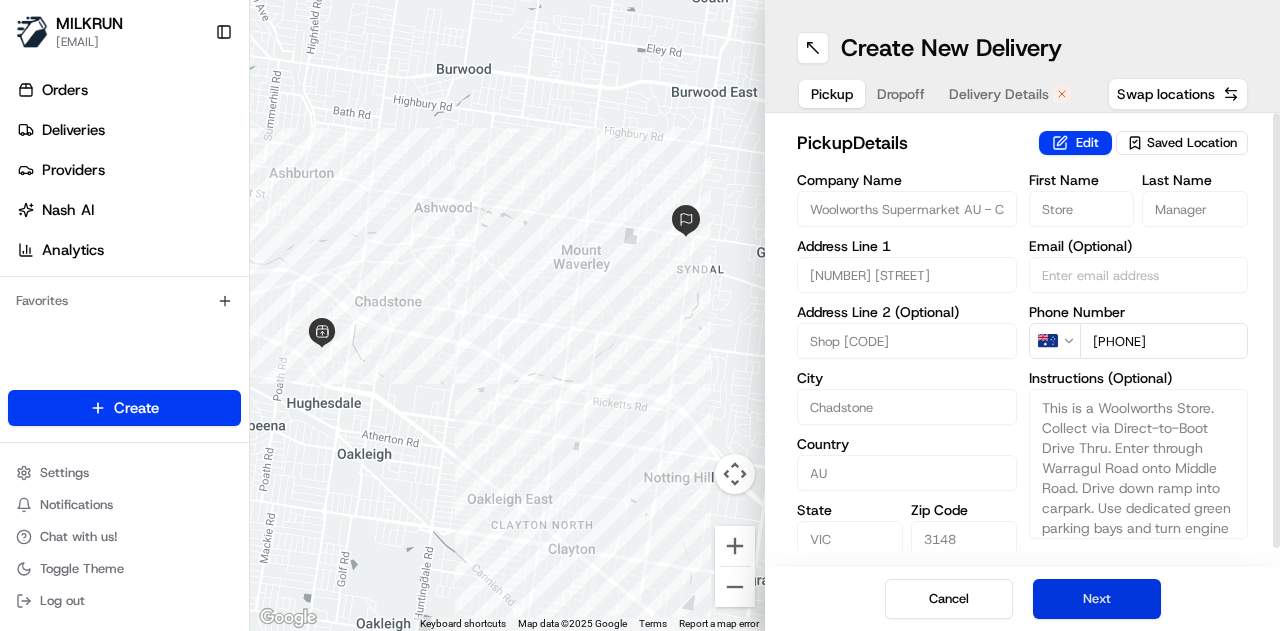 click on "Next" at bounding box center [1097, 599] 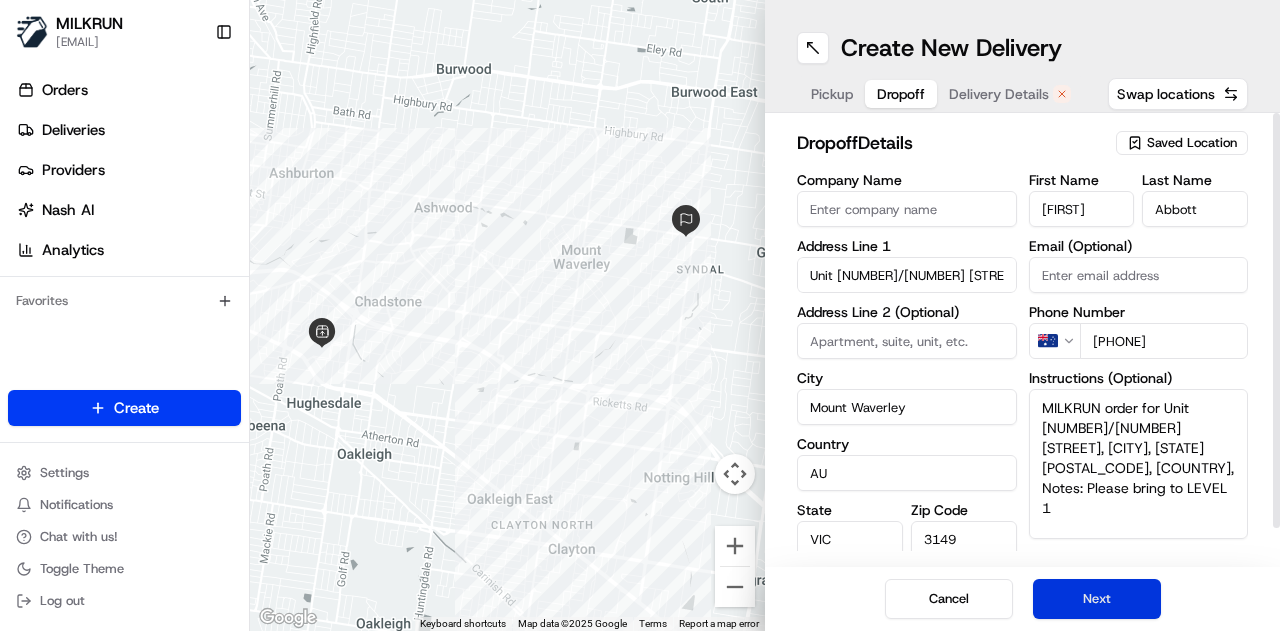 click on "Next" at bounding box center (1097, 599) 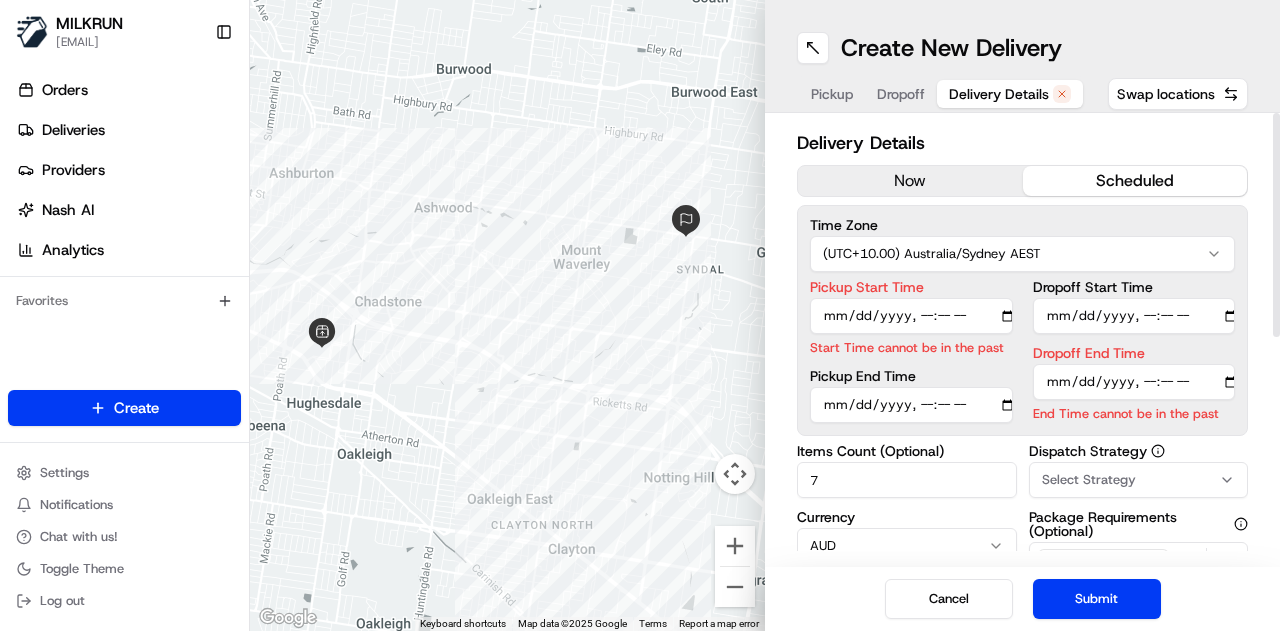click on "now" at bounding box center [910, 181] 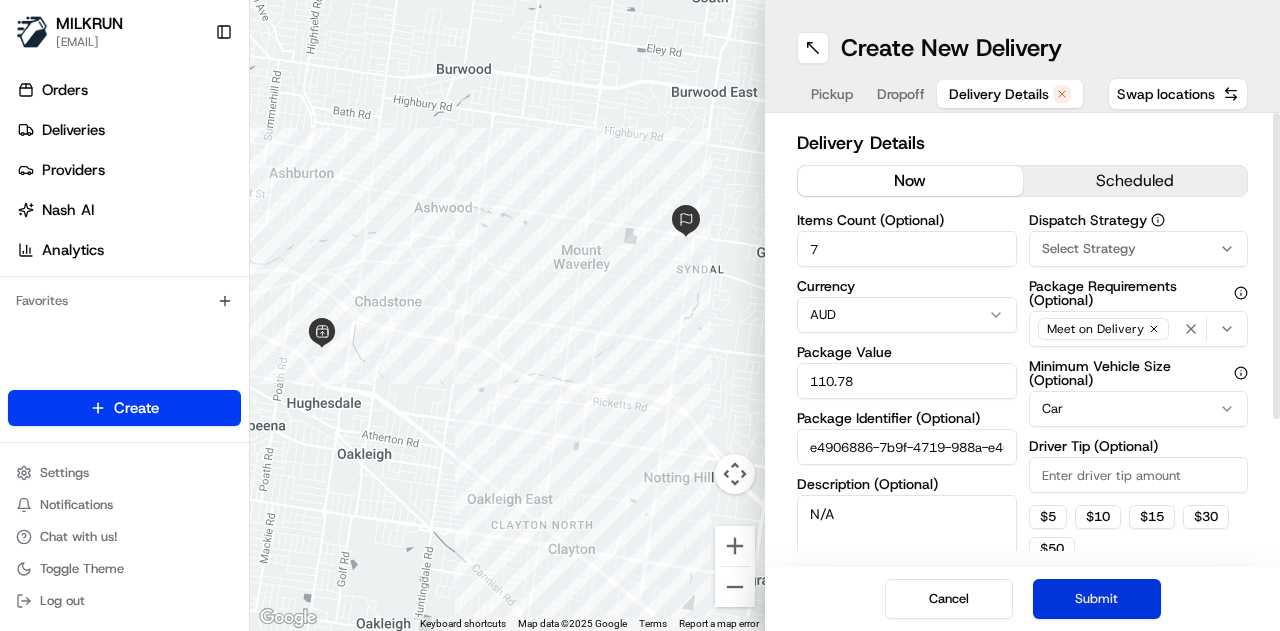 click on "Submit" at bounding box center [1097, 599] 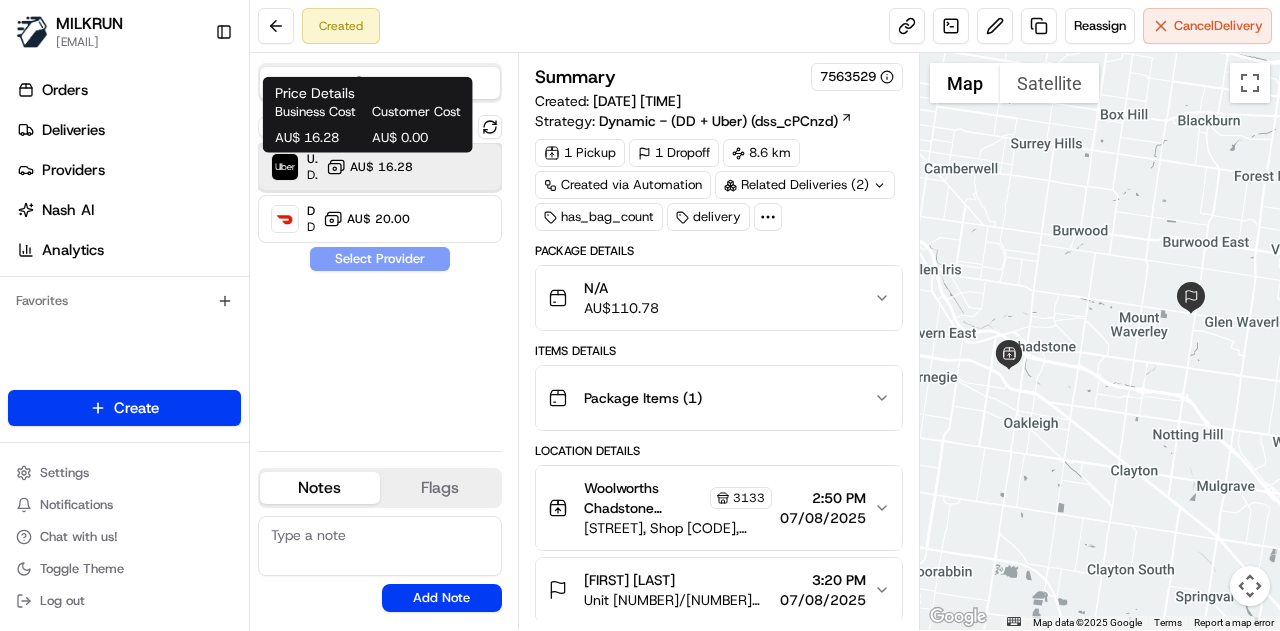 click on "Uber Dropoff ETA   49 minutes AU$   16.28" at bounding box center (380, 167) 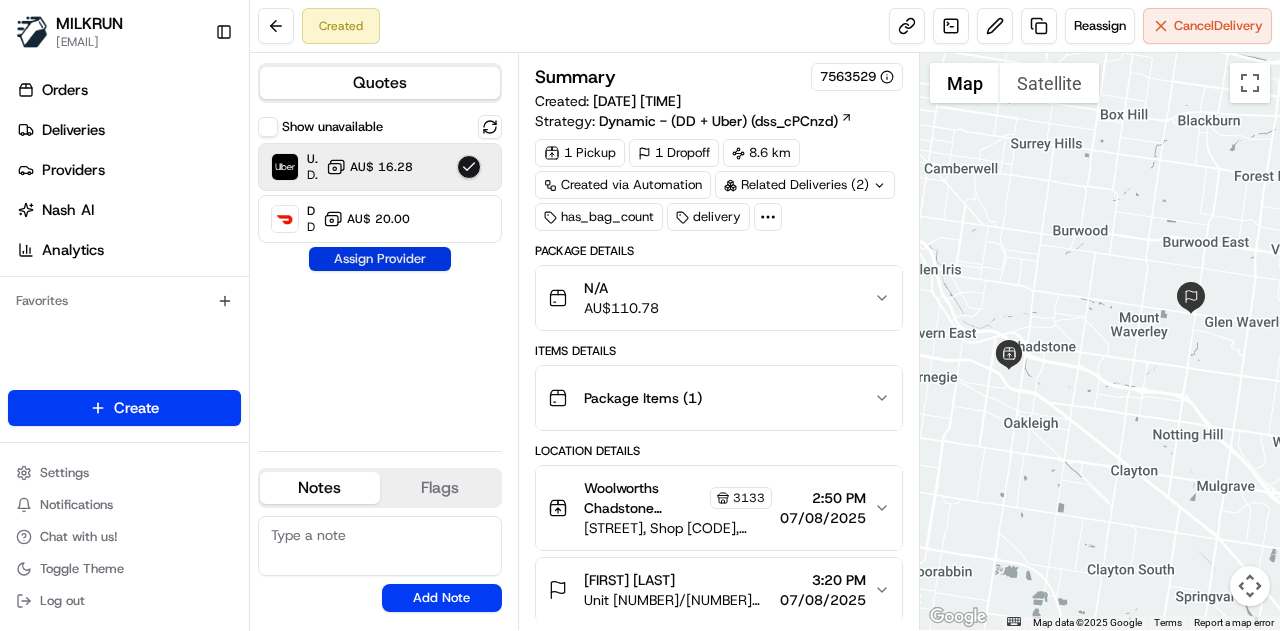 click on "Assign Provider" at bounding box center [380, 259] 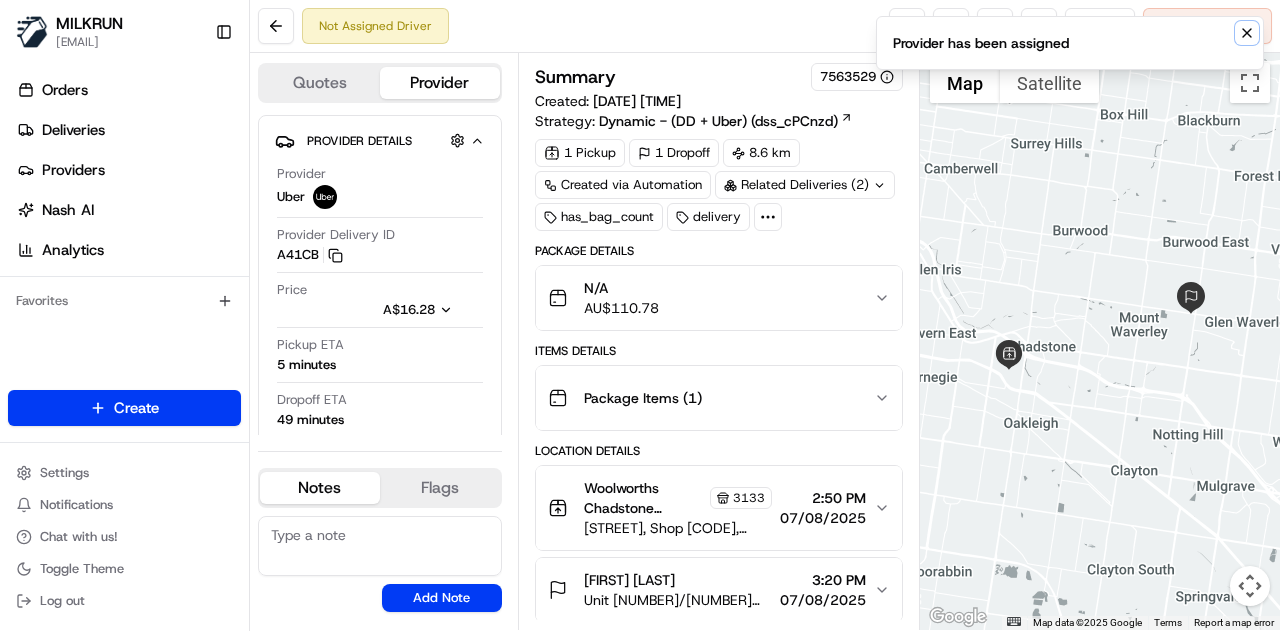 click 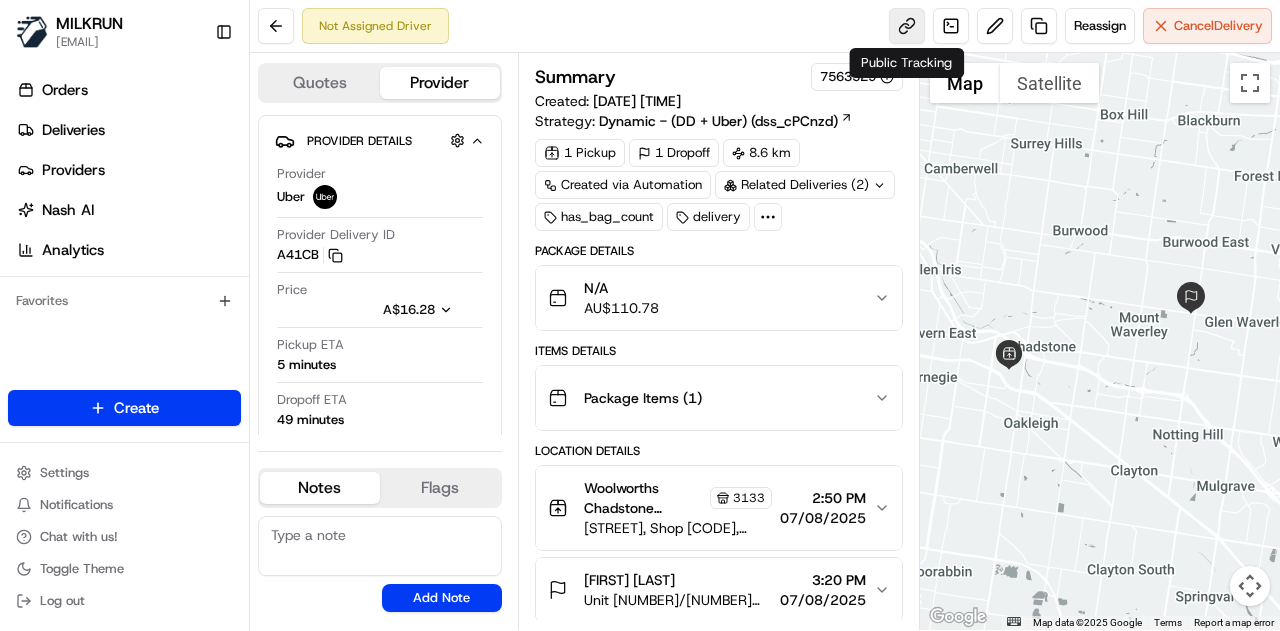 click at bounding box center [907, 26] 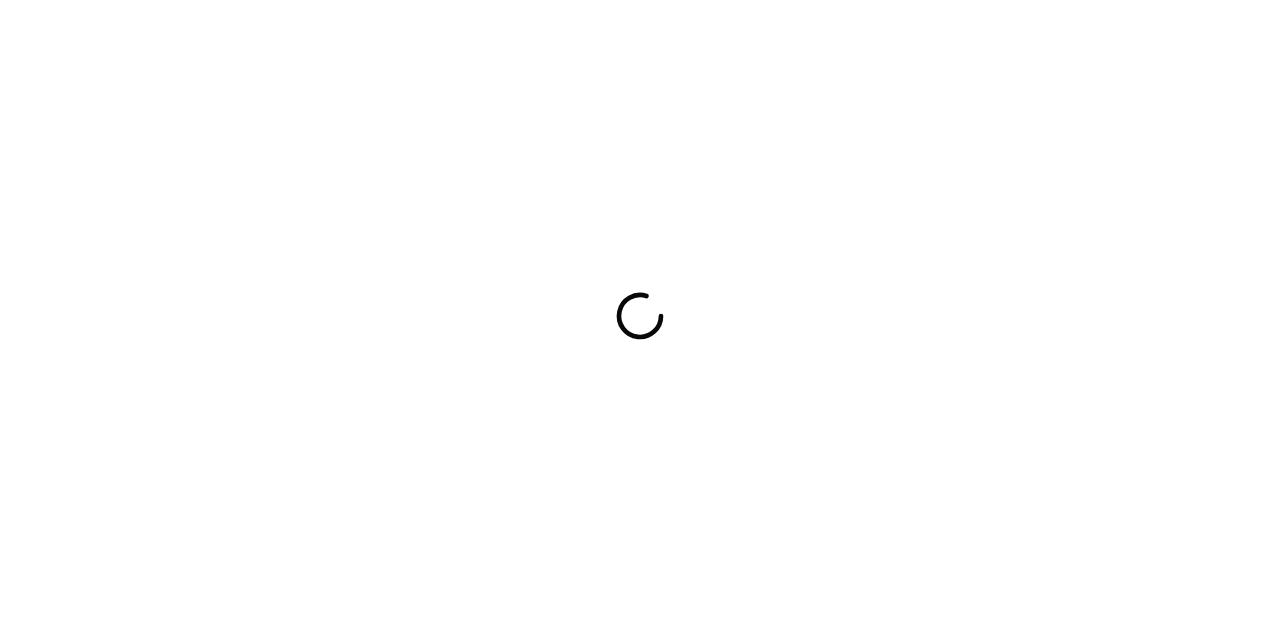 scroll, scrollTop: 0, scrollLeft: 0, axis: both 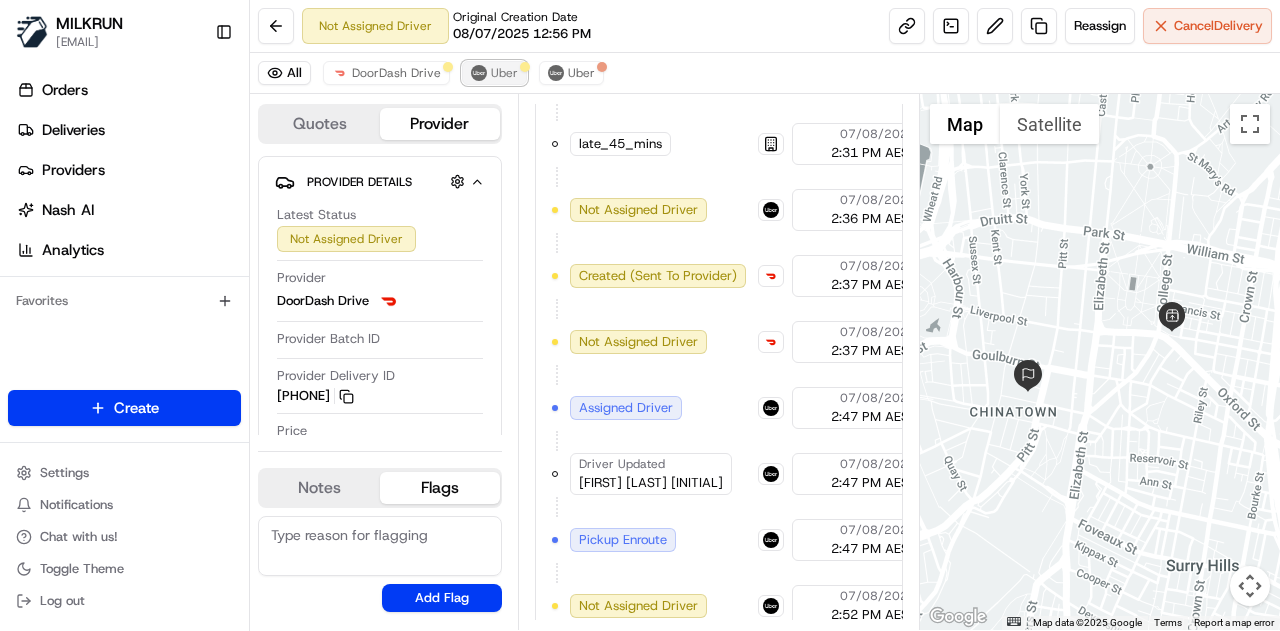 click on "Uber" at bounding box center (504, 73) 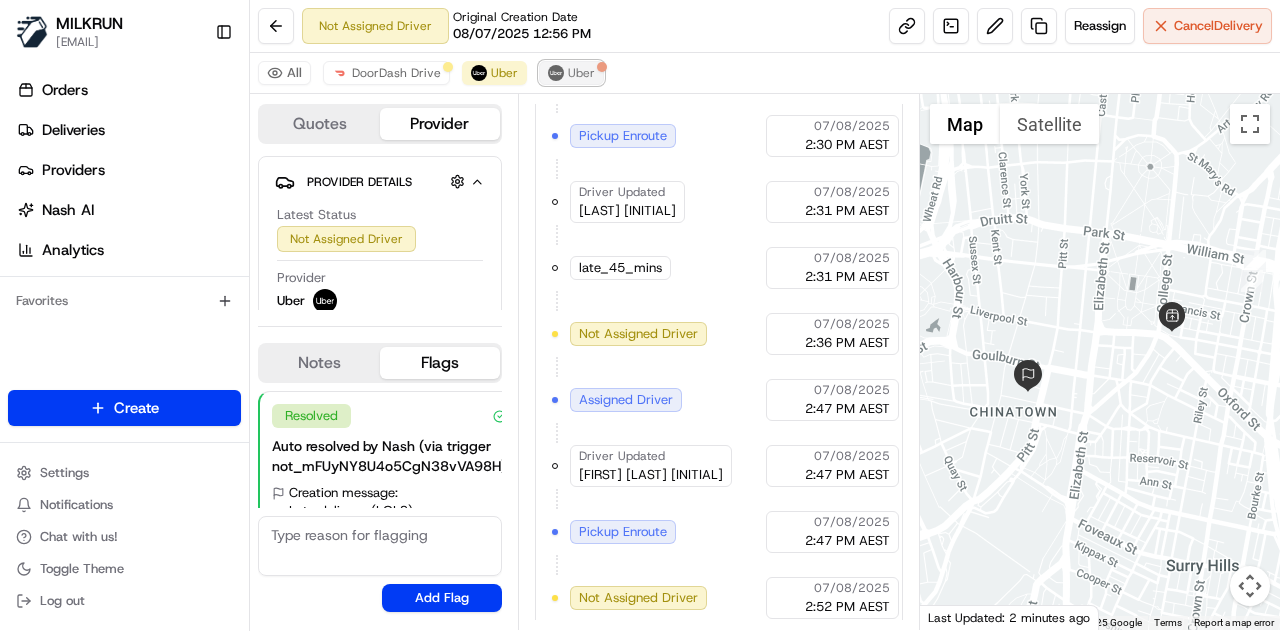 click on "Uber" at bounding box center [581, 73] 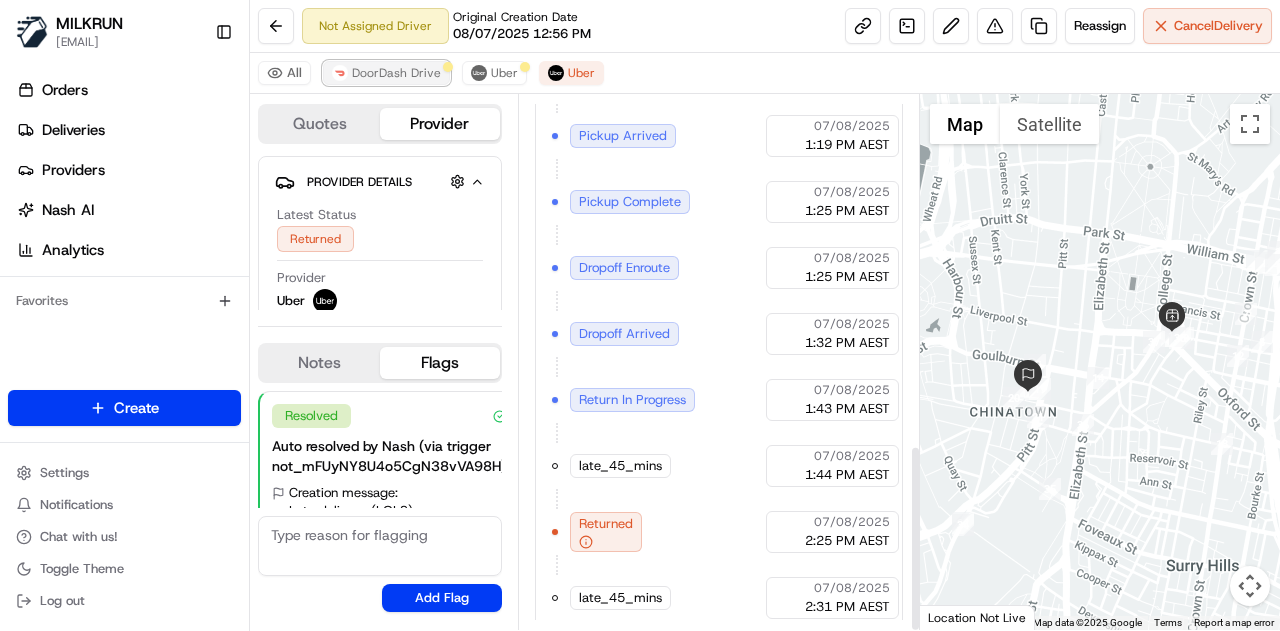 click on "DoorDash Drive" at bounding box center (396, 73) 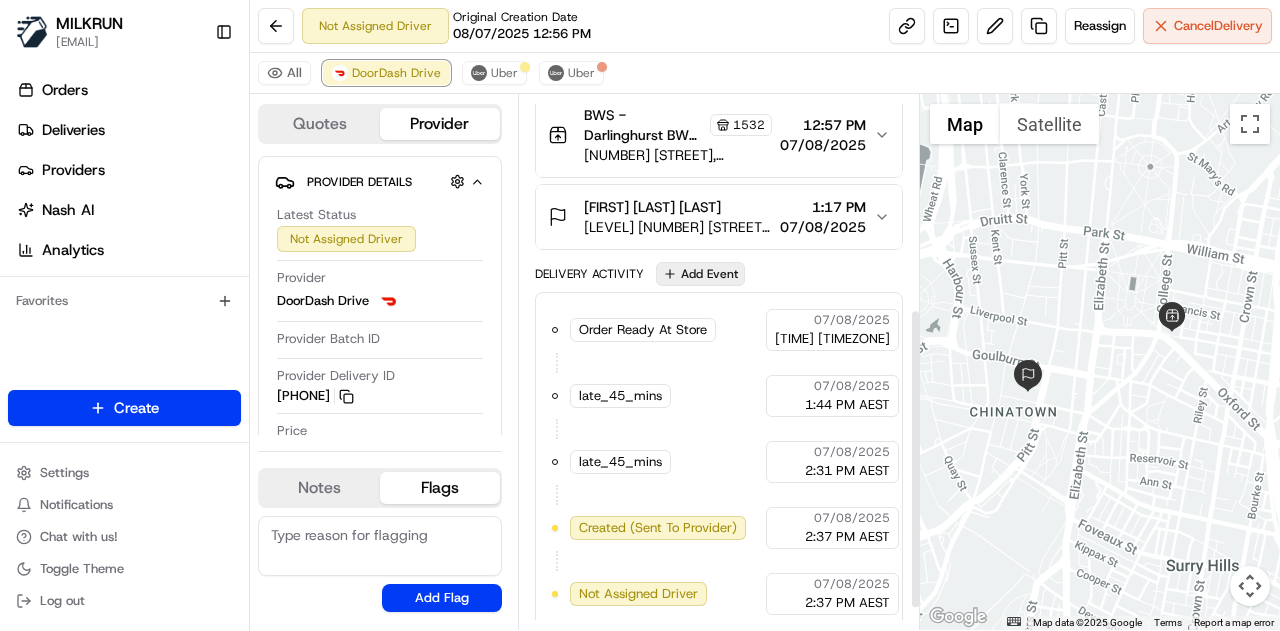 scroll, scrollTop: 416, scrollLeft: 0, axis: vertical 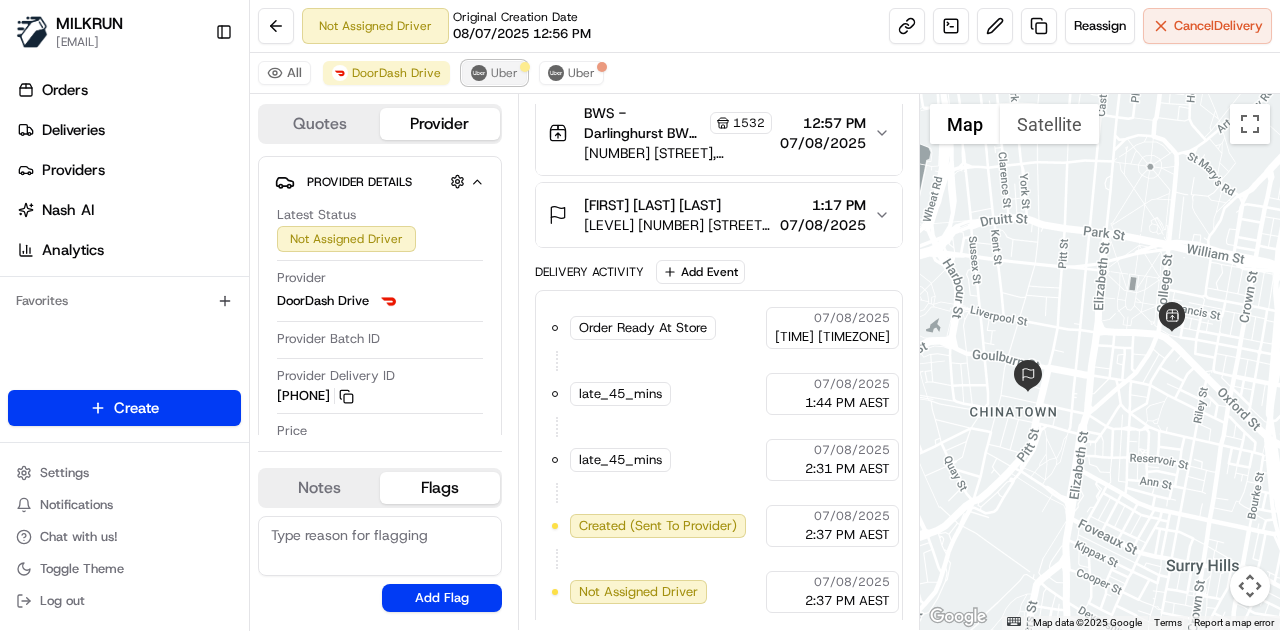 click on "Uber" at bounding box center (494, 73) 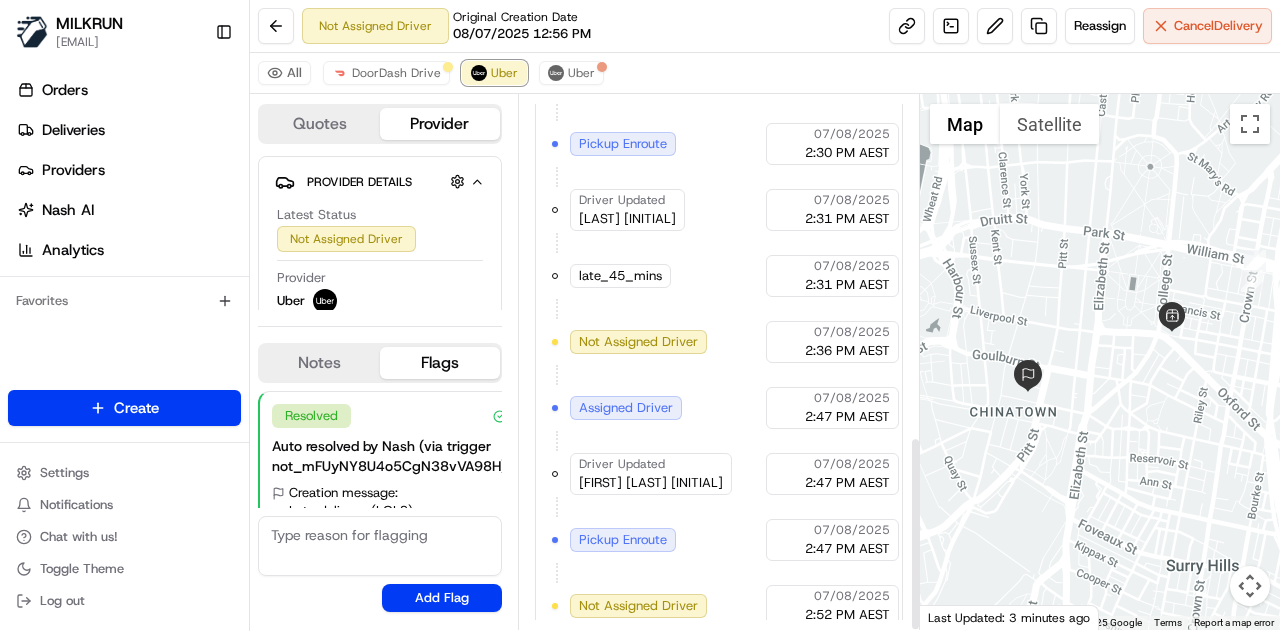 scroll, scrollTop: 938, scrollLeft: 0, axis: vertical 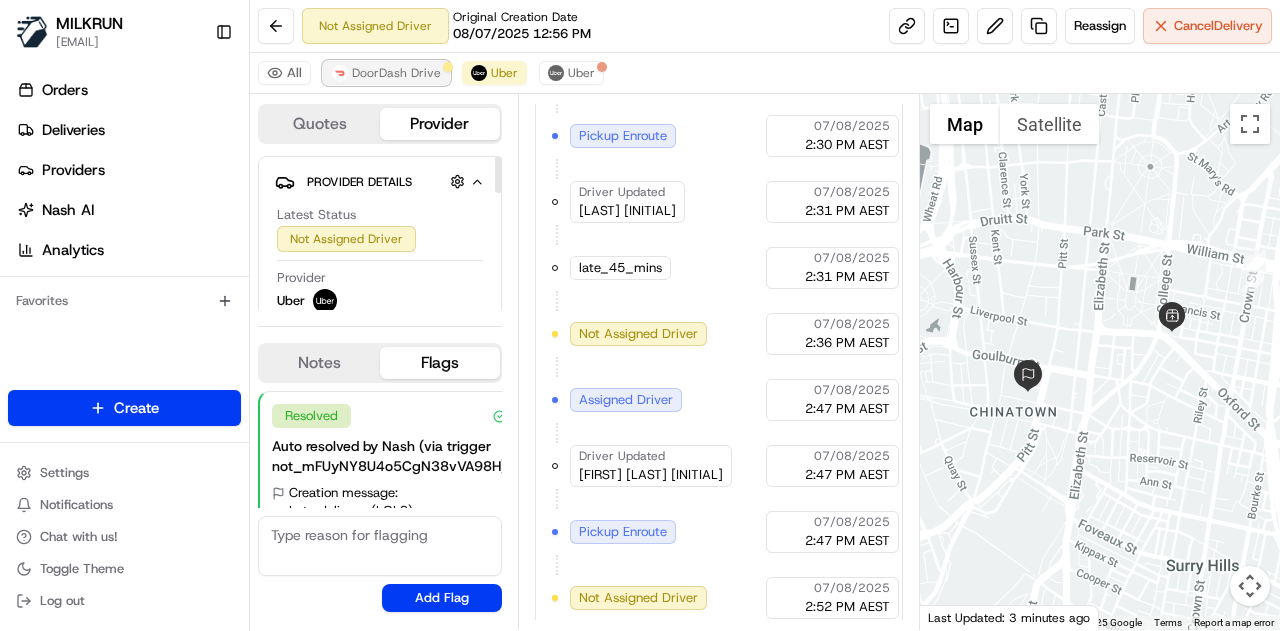 click on "DoorDash Drive" at bounding box center [396, 73] 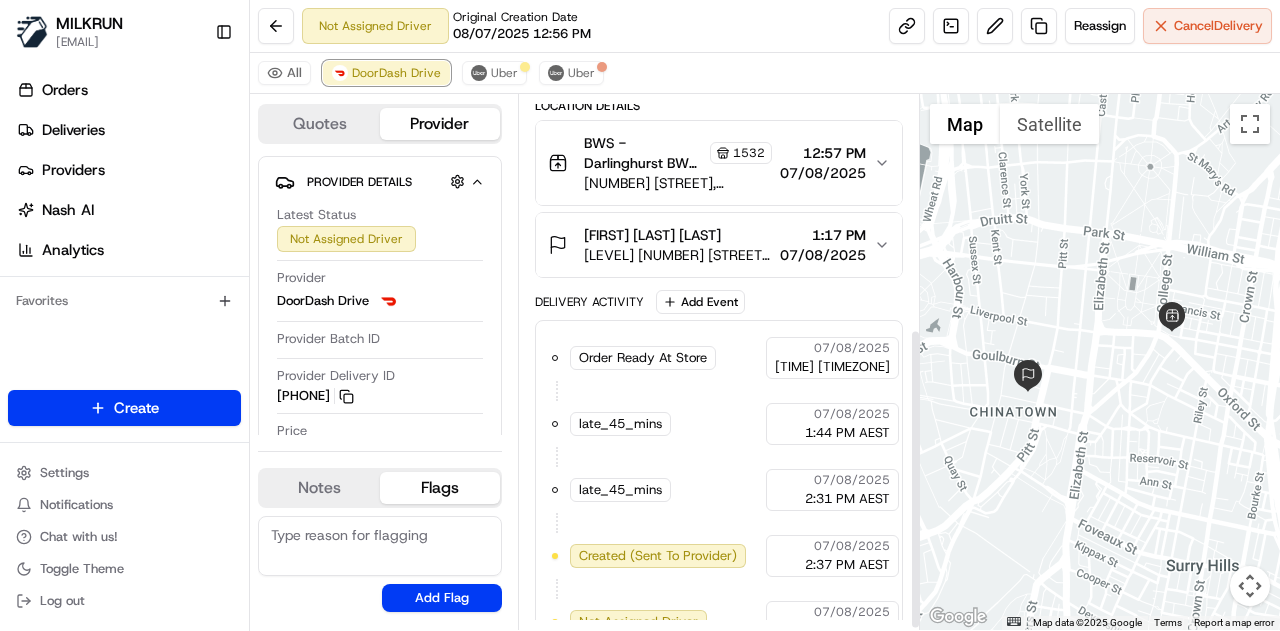 scroll, scrollTop: 416, scrollLeft: 0, axis: vertical 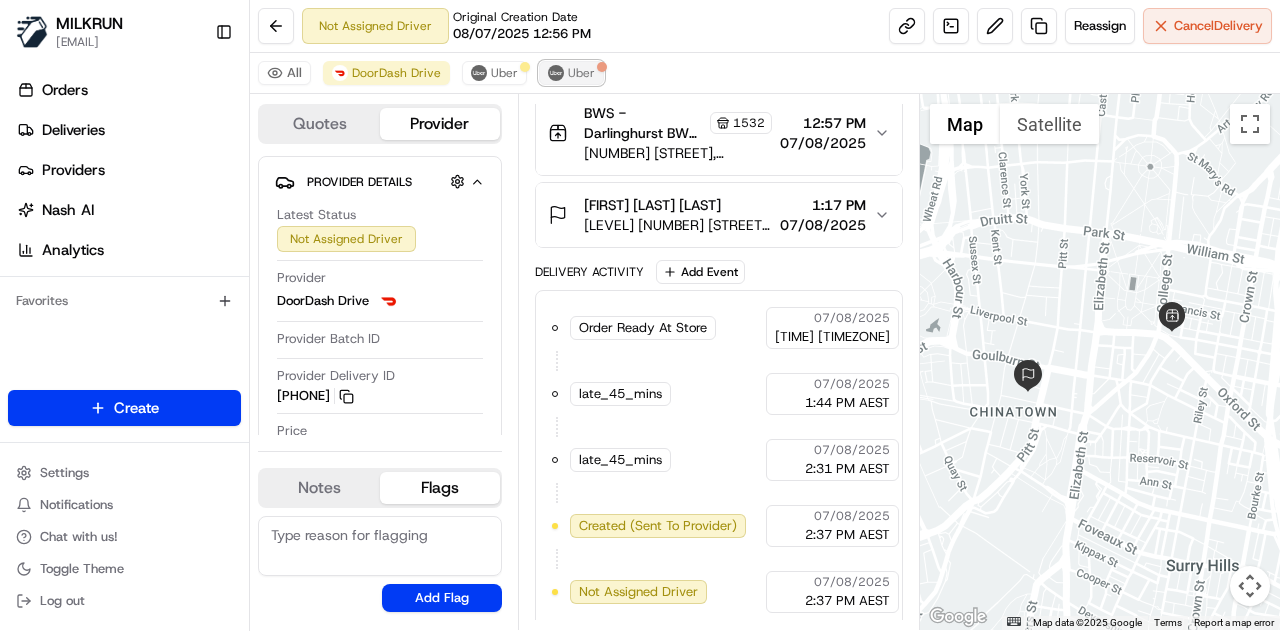 click on "Uber" at bounding box center (581, 73) 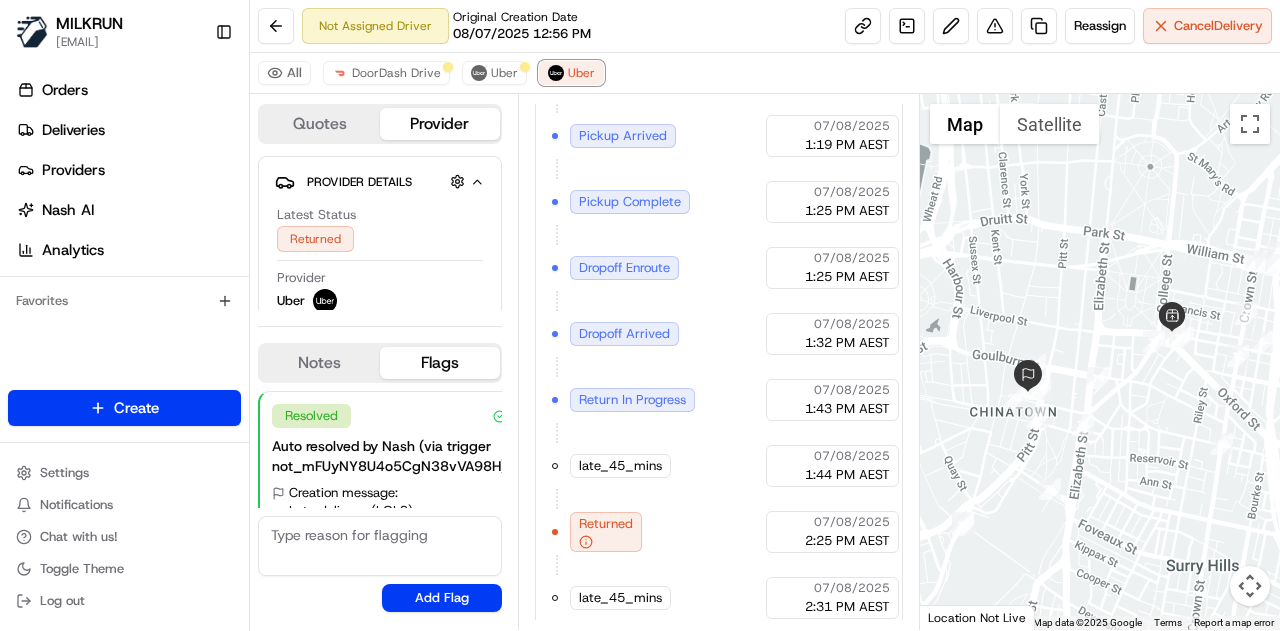 scroll, scrollTop: 904, scrollLeft: 0, axis: vertical 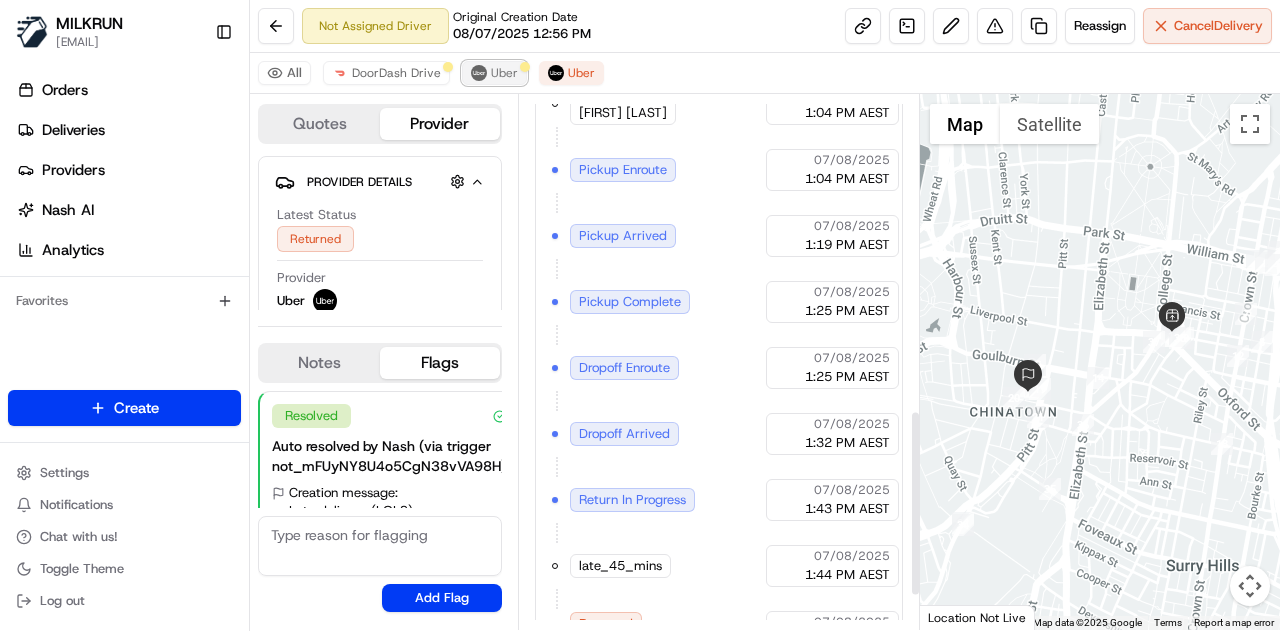 click on "Uber" at bounding box center (504, 73) 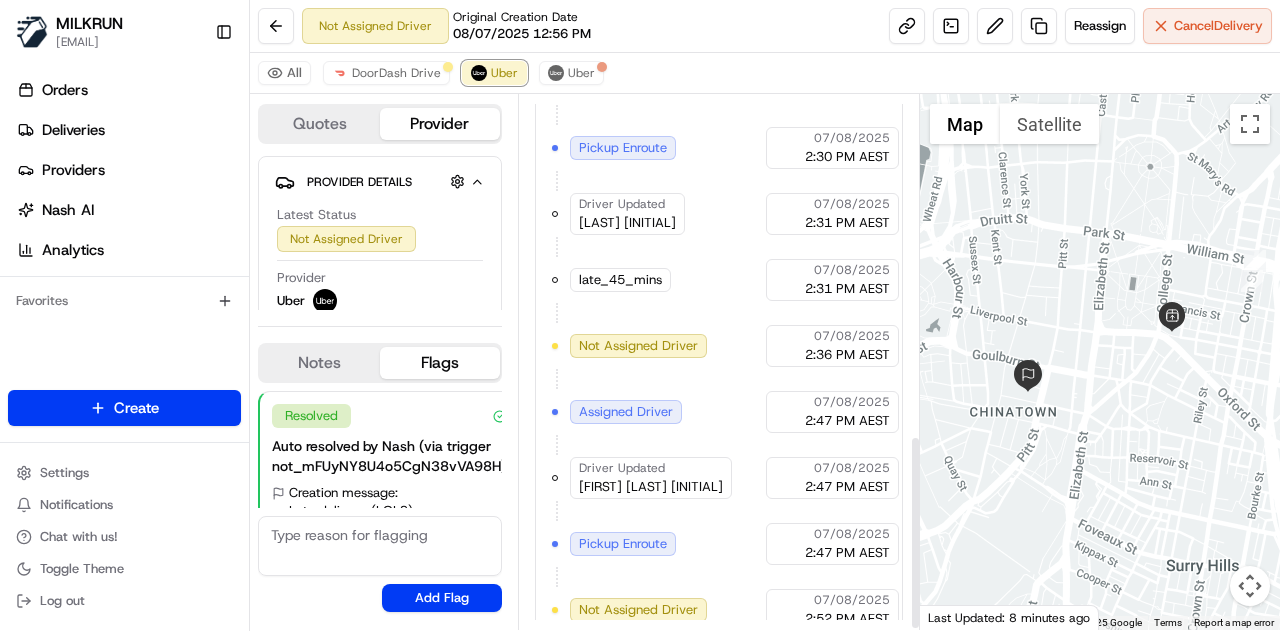 scroll, scrollTop: 938, scrollLeft: 0, axis: vertical 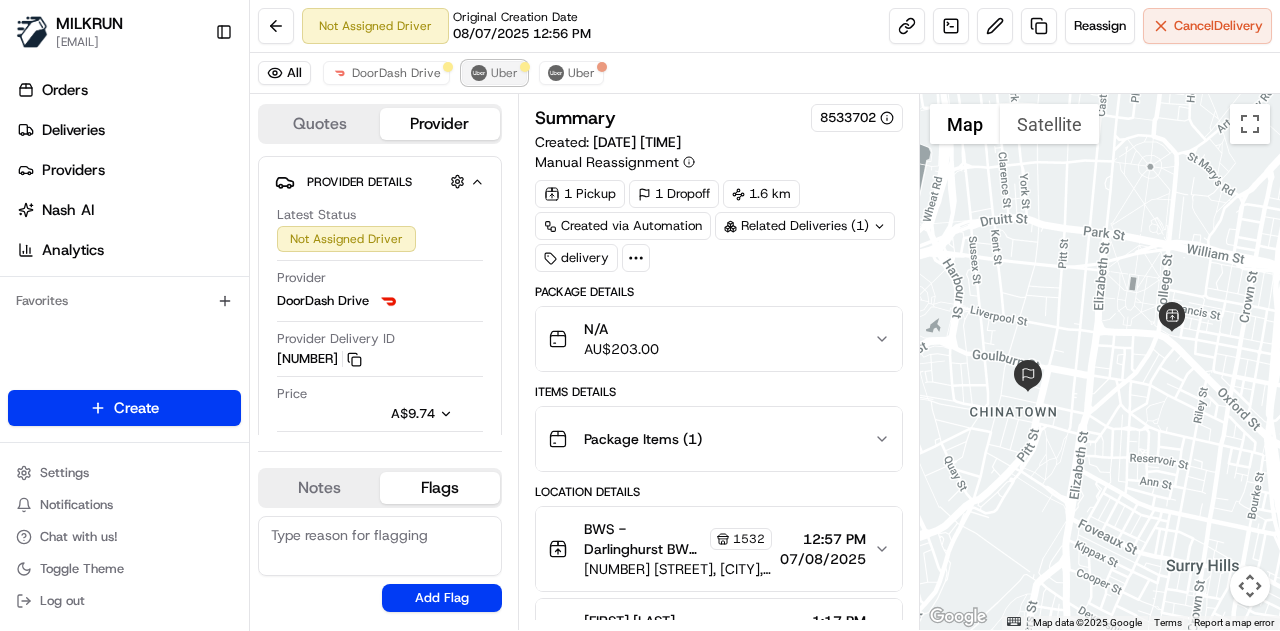 click on "Uber" at bounding box center [504, 73] 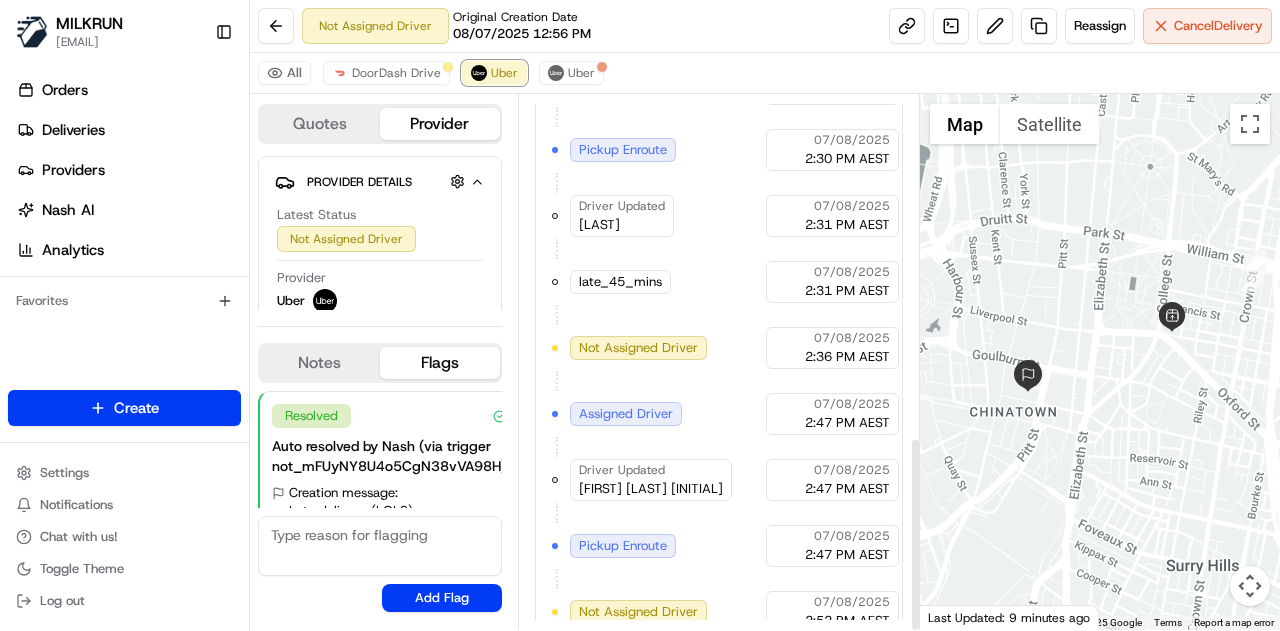 scroll, scrollTop: 938, scrollLeft: 0, axis: vertical 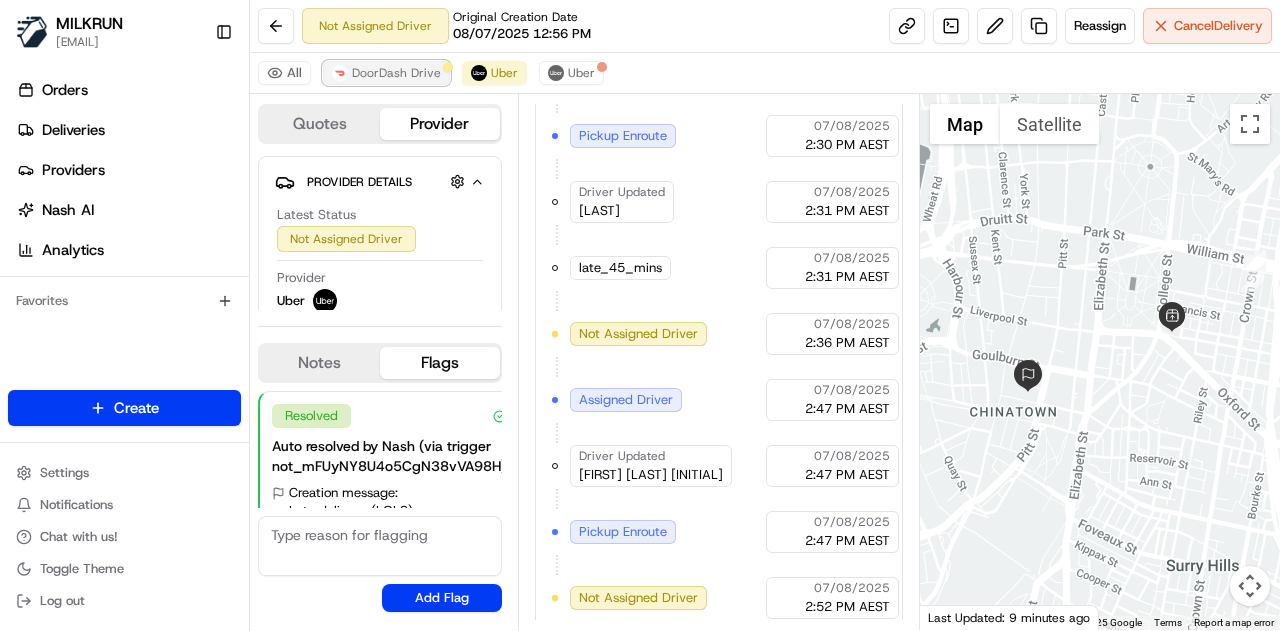 click on "DoorDash Drive" at bounding box center (396, 73) 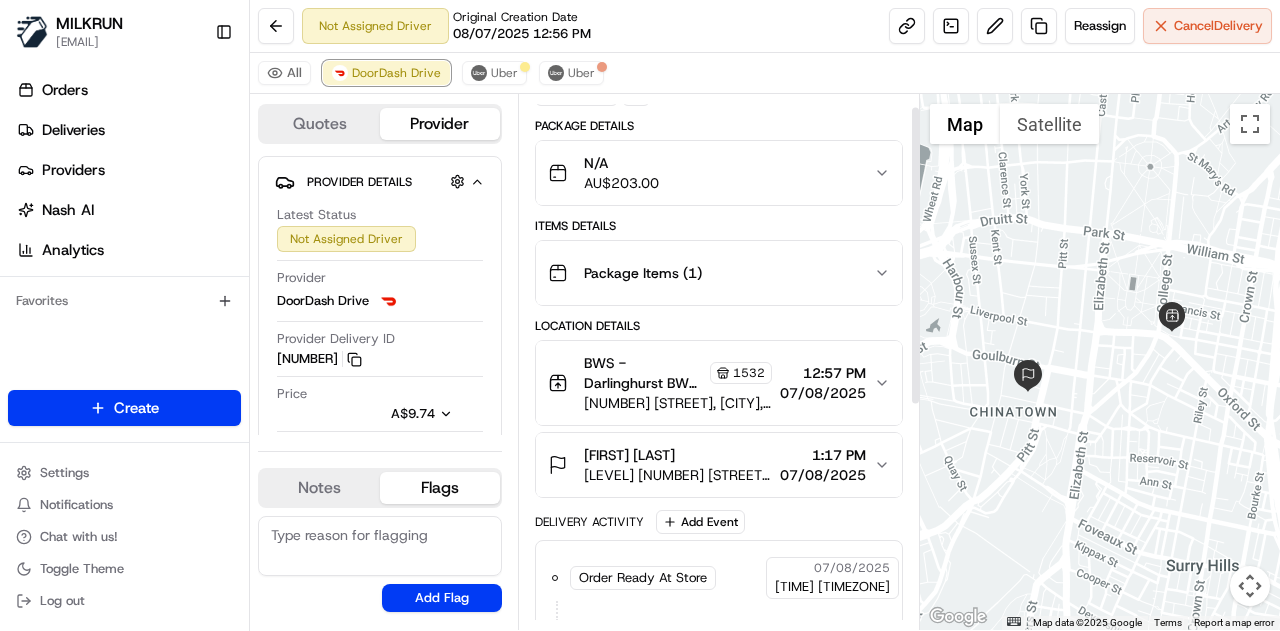 scroll, scrollTop: 416, scrollLeft: 0, axis: vertical 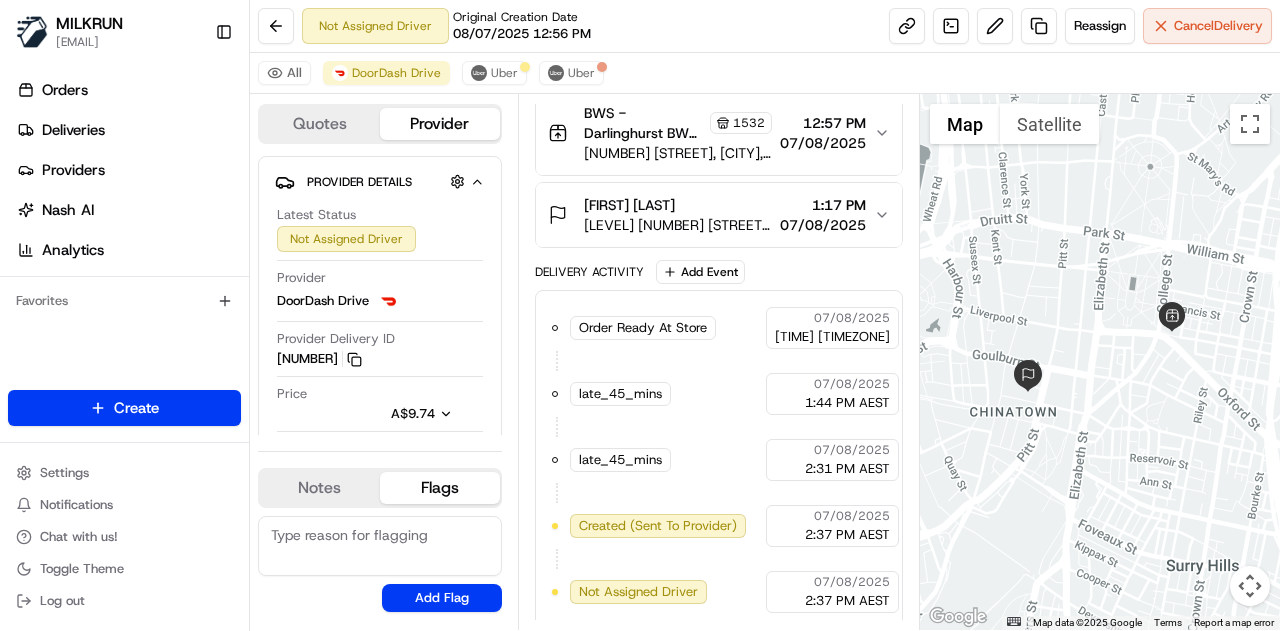 click on "All DoorDash Drive Uber Uber" at bounding box center (765, 73) 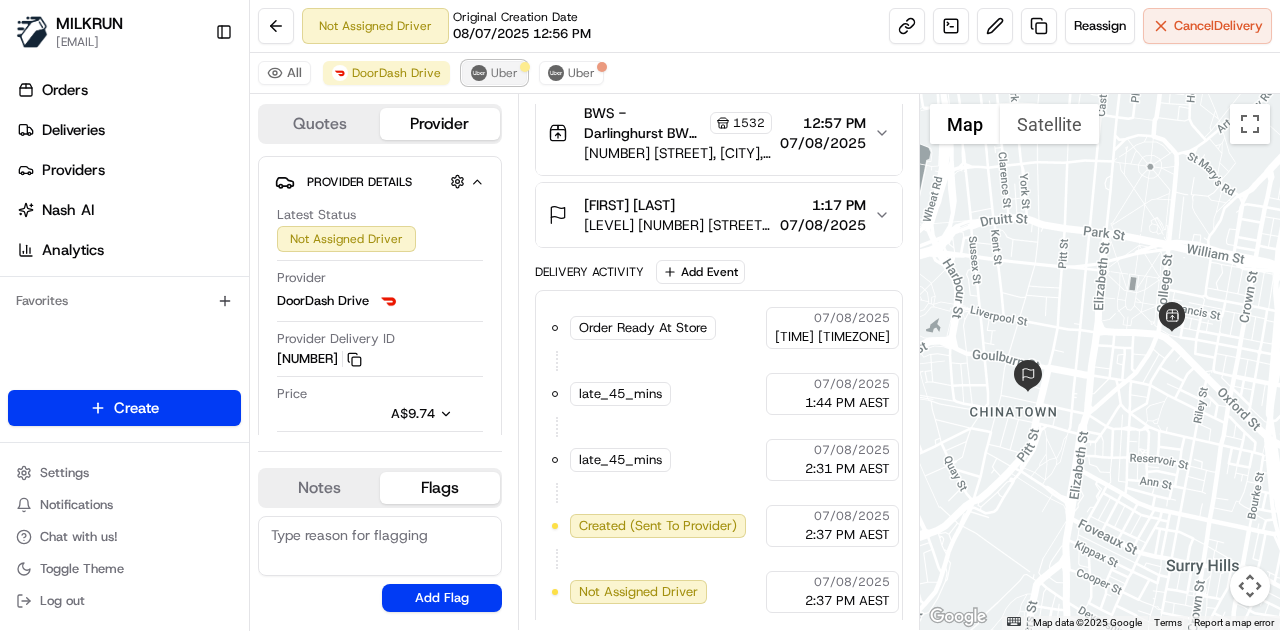 click on "Uber" at bounding box center [504, 73] 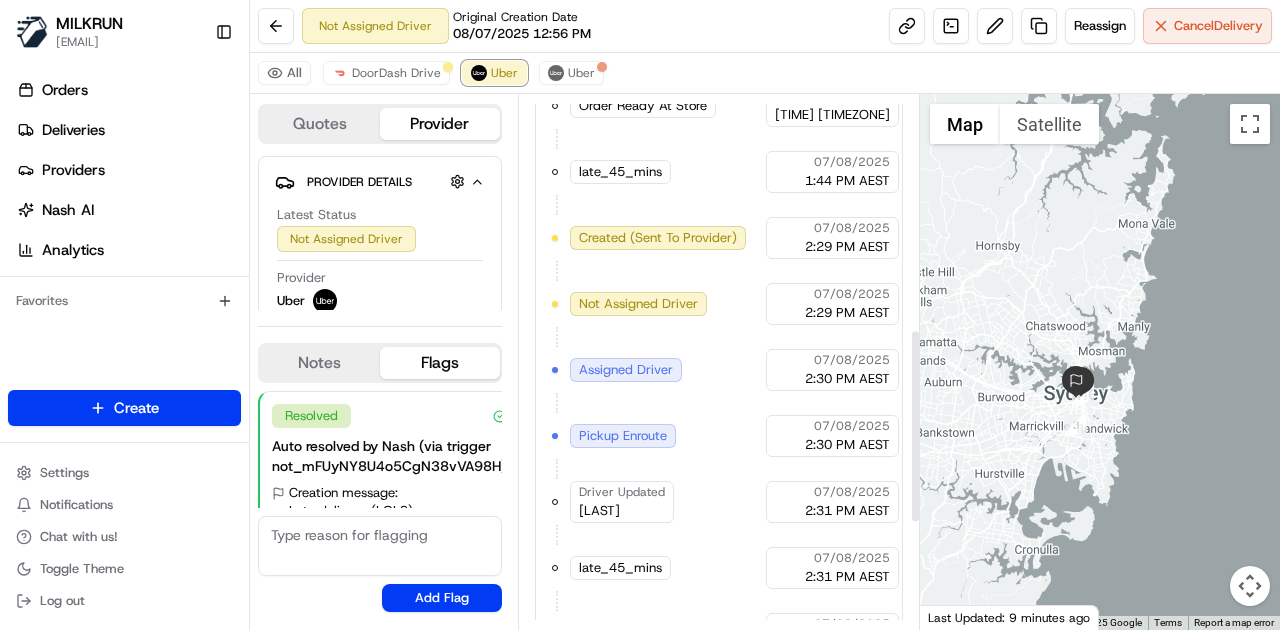 scroll, scrollTop: 938, scrollLeft: 0, axis: vertical 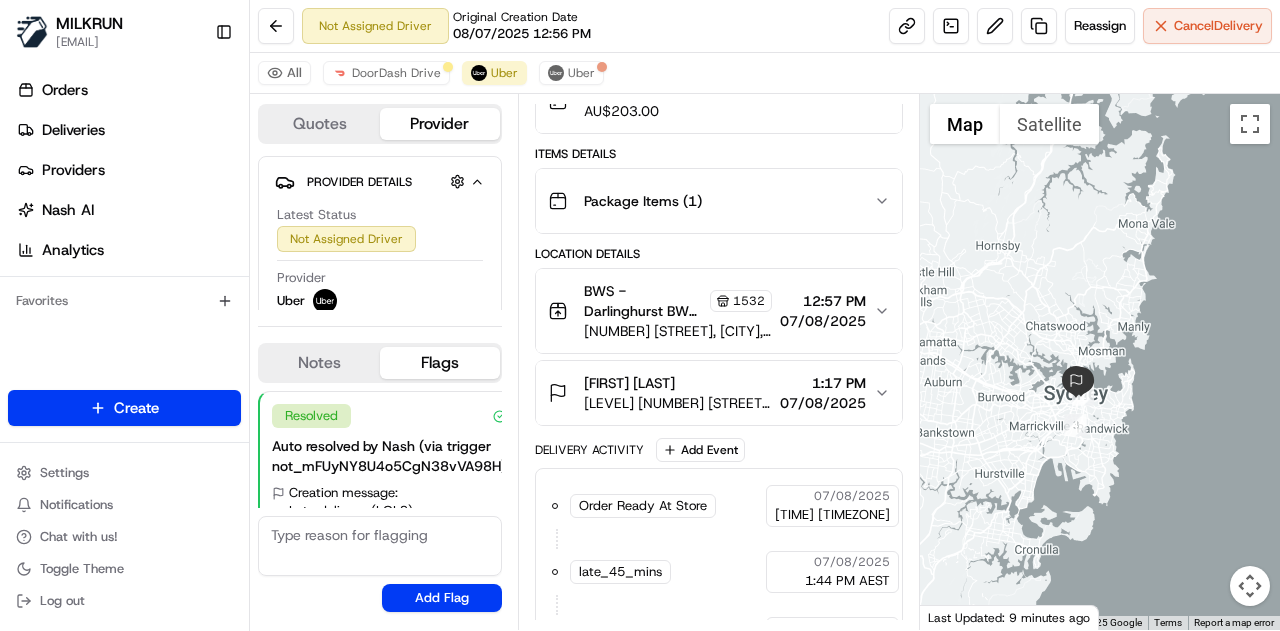 click on "BWS - Darlinghurst BWS Store Manager 1532 140 Liverpool Street, Darlinghurst, NSW 2010, AU 12:57 PM 07/08/2025" at bounding box center (719, 311) 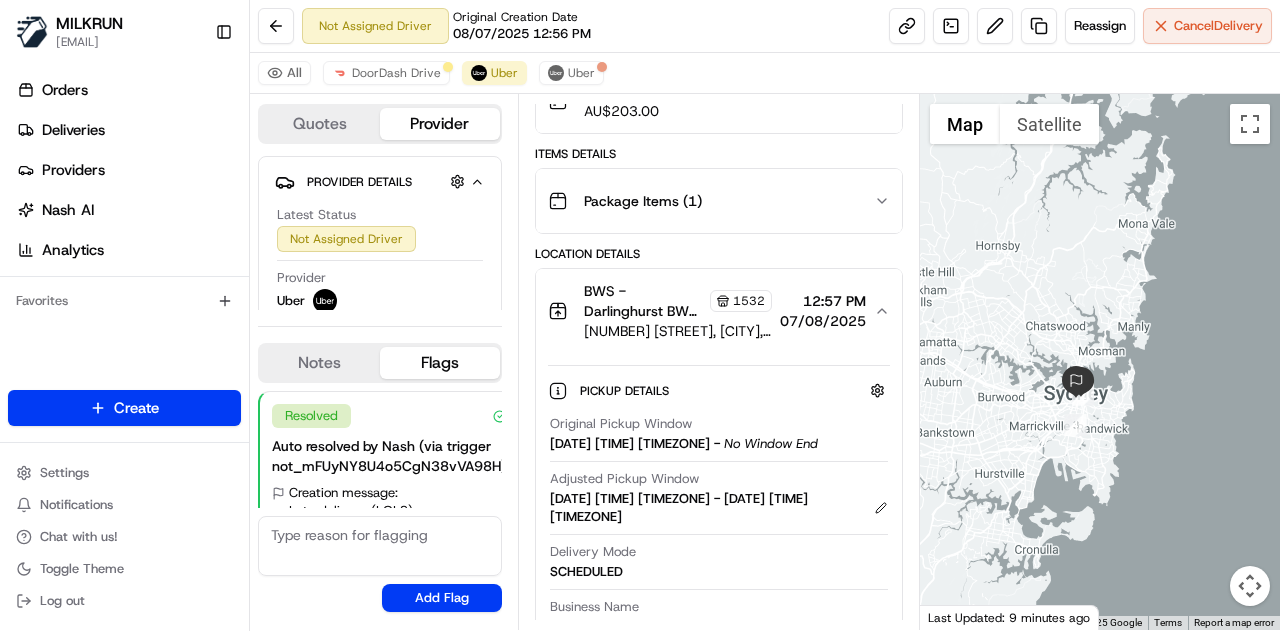 click on "BWS - Darlinghurst BWS Store Manager 1532 140 Liverpool Street, Darlinghurst, NSW 2010, AU 12:57 PM 07/08/2025" at bounding box center (719, 311) 